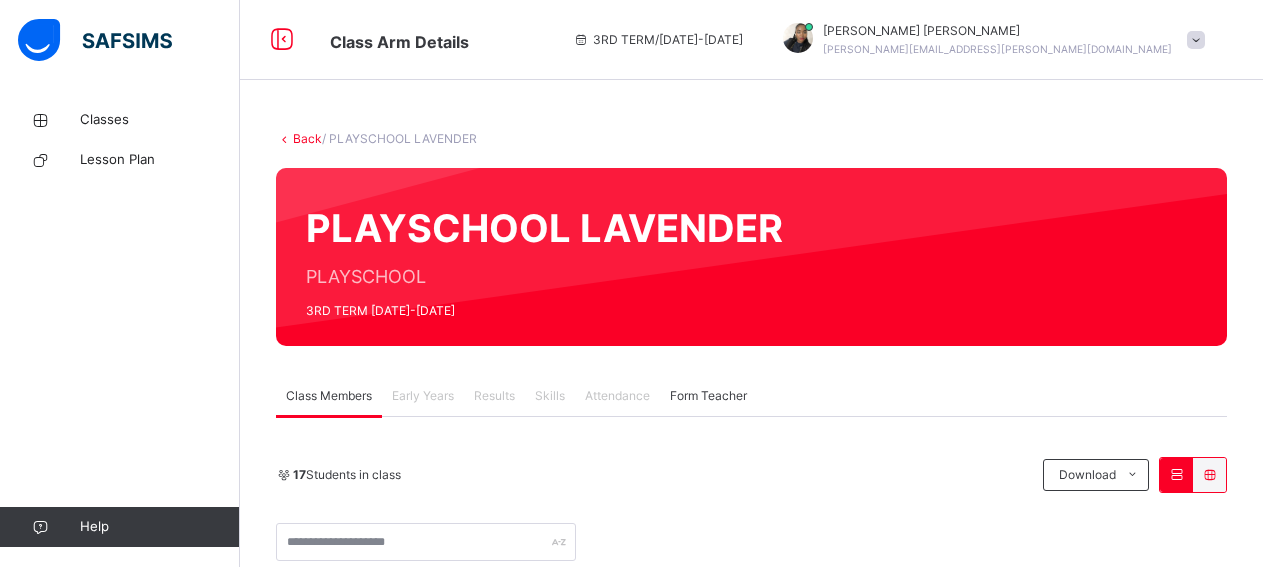 scroll, scrollTop: 0, scrollLeft: 0, axis: both 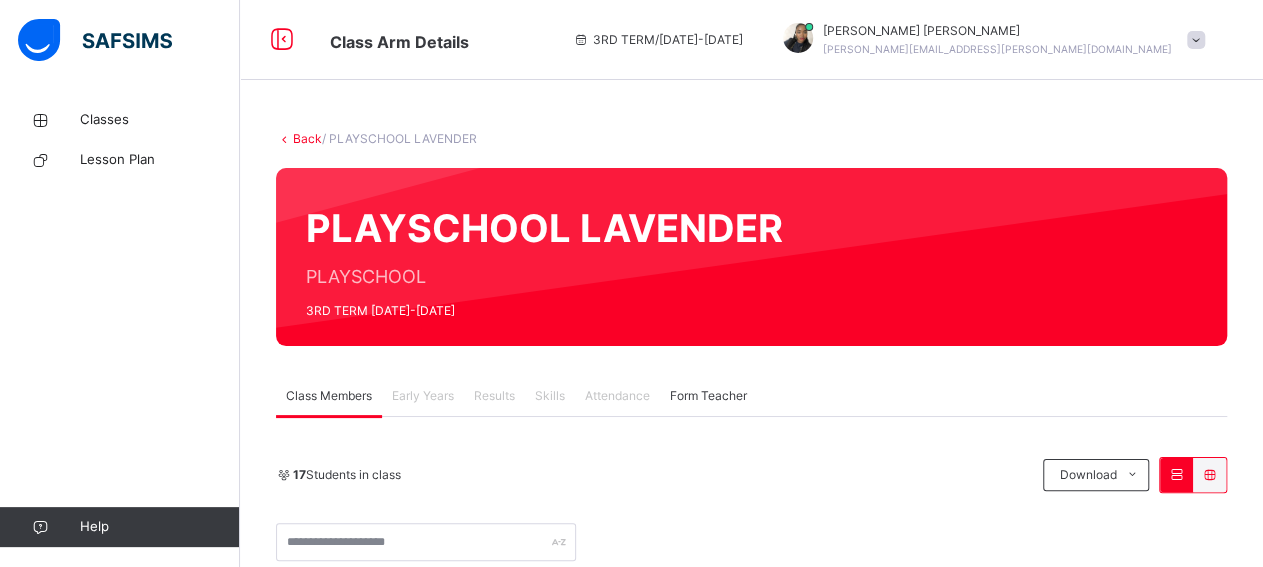 click on "PLAYSCHOOL LAVENDER PLAYSCHOOL 3RD TERM 2024-2025" at bounding box center [751, 257] 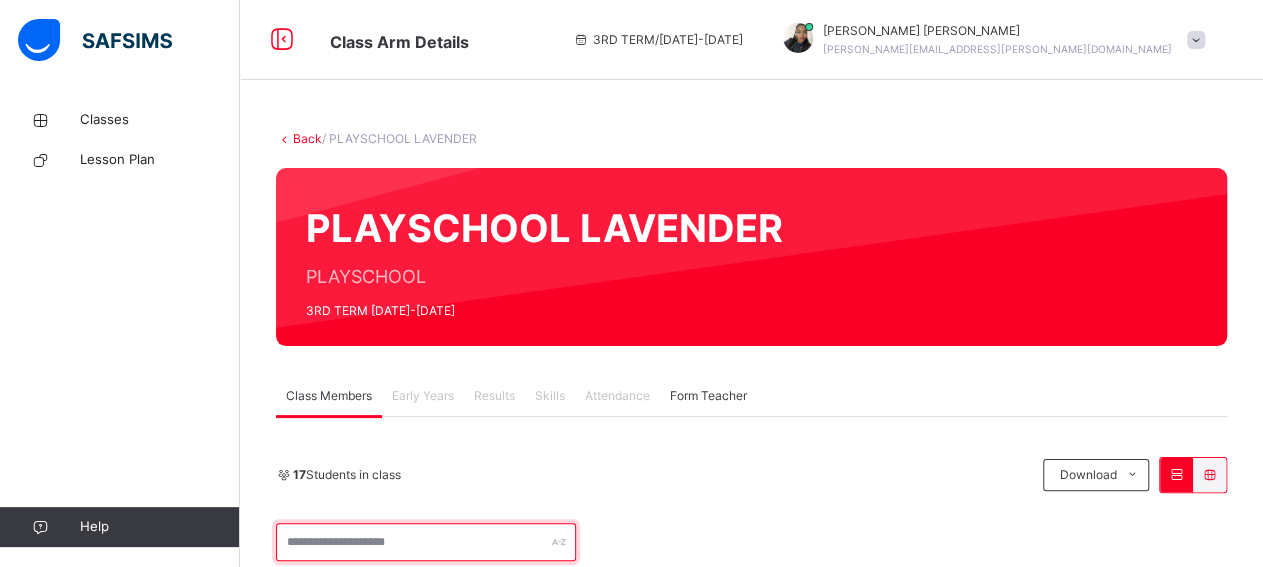 click at bounding box center (426, 542) 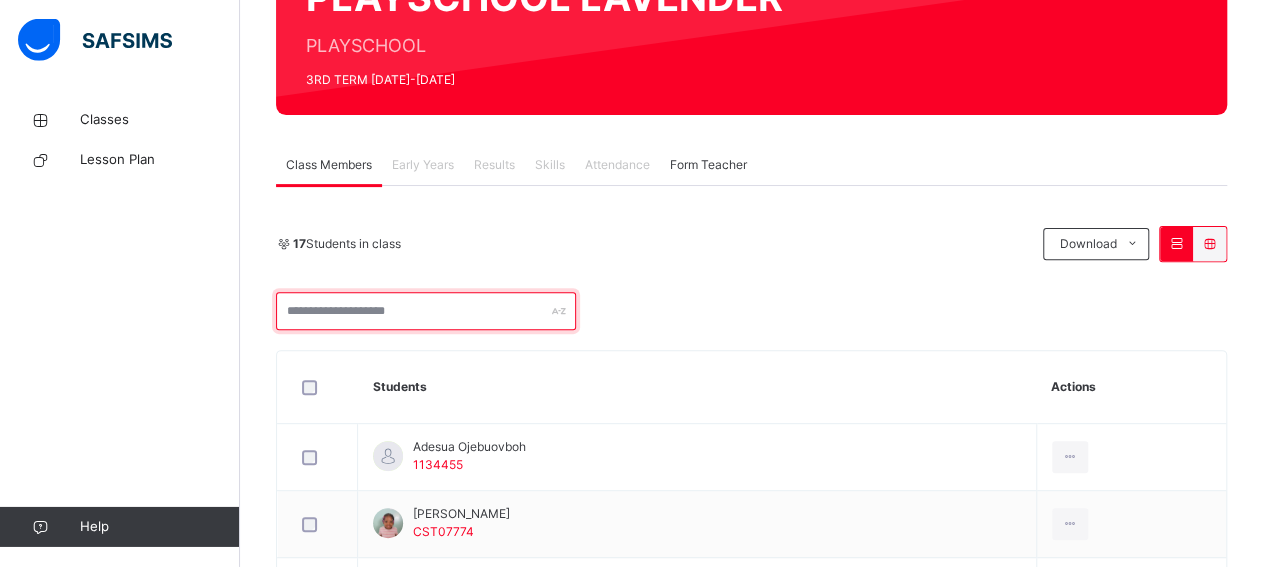 scroll, scrollTop: 260, scrollLeft: 0, axis: vertical 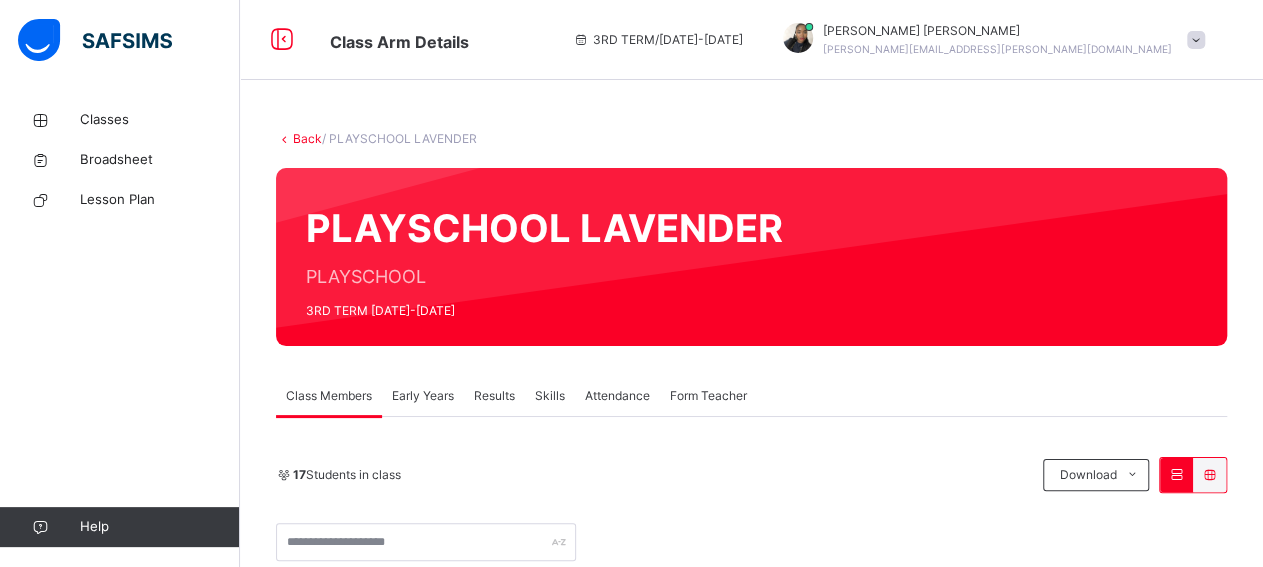 click on "Early Years" at bounding box center (423, 396) 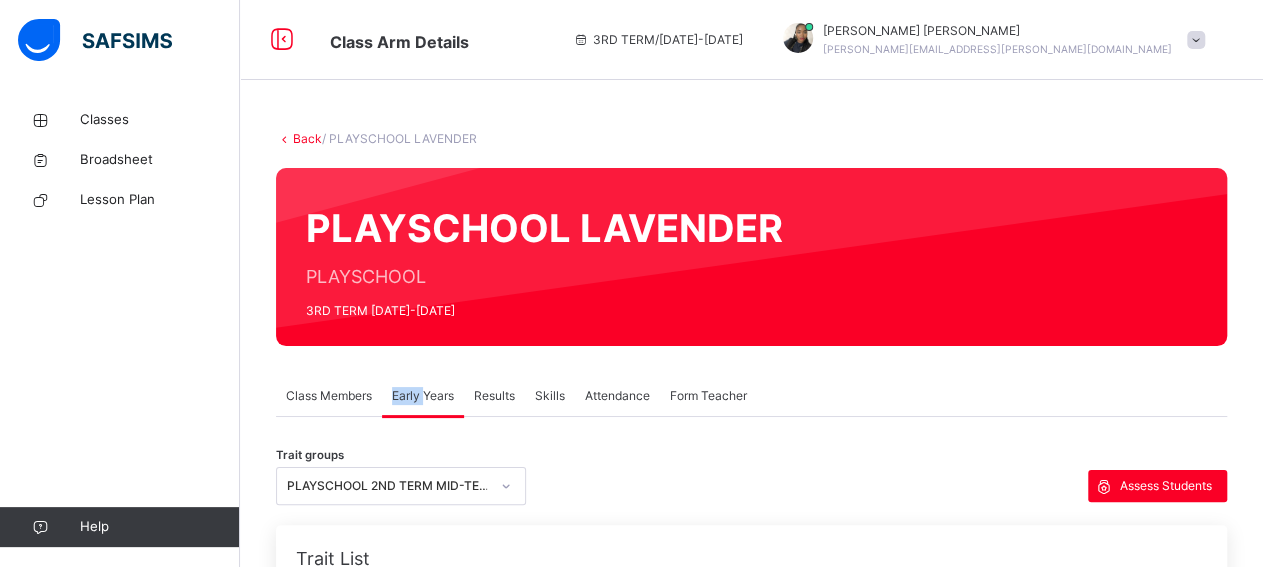 click on "Early Years" at bounding box center [423, 396] 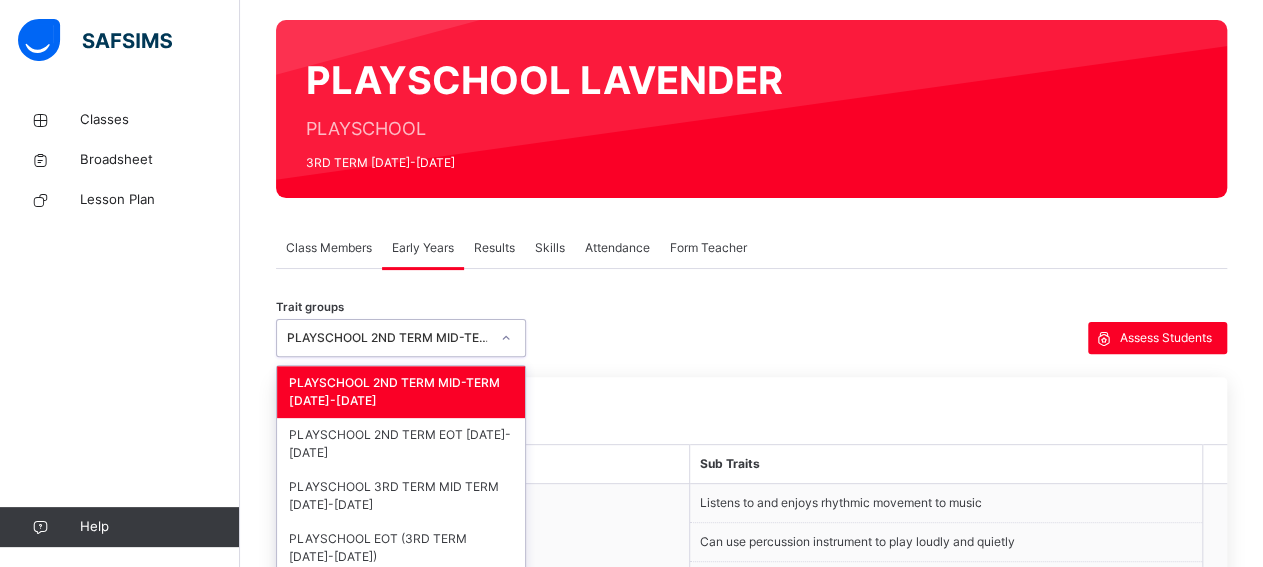click on "option PLAYSCHOOL 2ND TERM MID-TERM [DATE]-[DATE] focused, 1 of 4. 4 results available. Use Up and Down to choose options, press Enter to select the currently focused option, press Escape to exit the menu, press Tab to select the option and exit the menu. PLAYSCHOOL 2ND TERM MID-TERM [DATE]-[DATE] PLAYSCHOOL 2ND TERM MID-TERM [DATE]-[DATE] PLAYSCHOOL 2ND TERM EOT [DATE]-[DATE] PLAYSCHOOL 3RD TERM MID TERM [DATE]-[DATE] PLAYSCHOOL EOT (3RD TERM [DATE]-[DATE])" at bounding box center [401, 338] 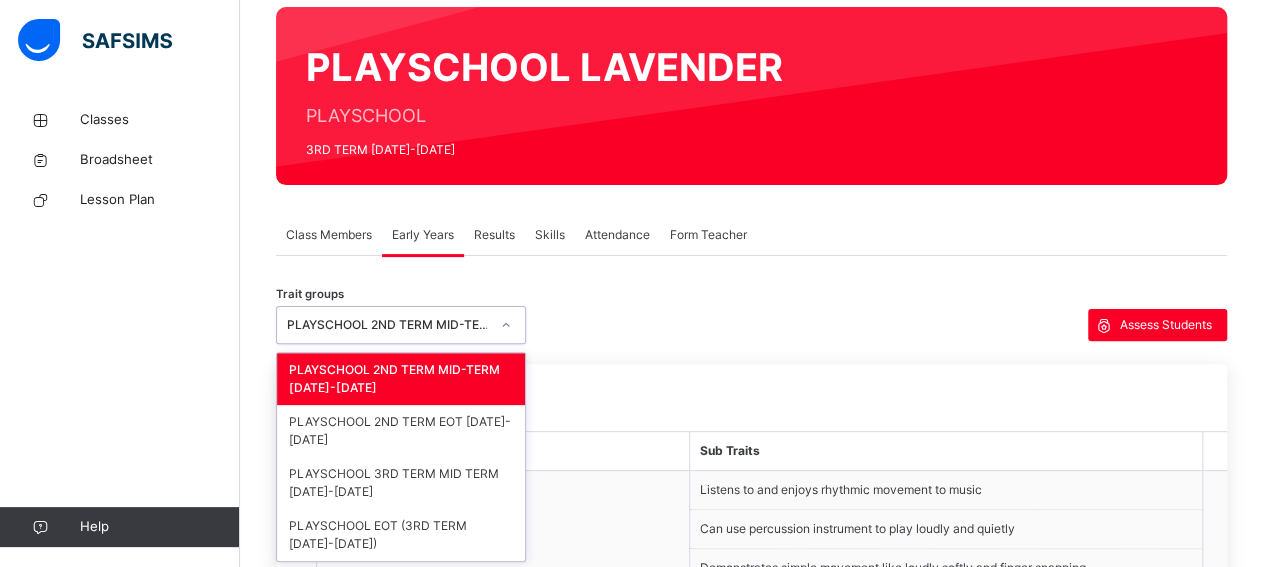 scroll, scrollTop: 163, scrollLeft: 0, axis: vertical 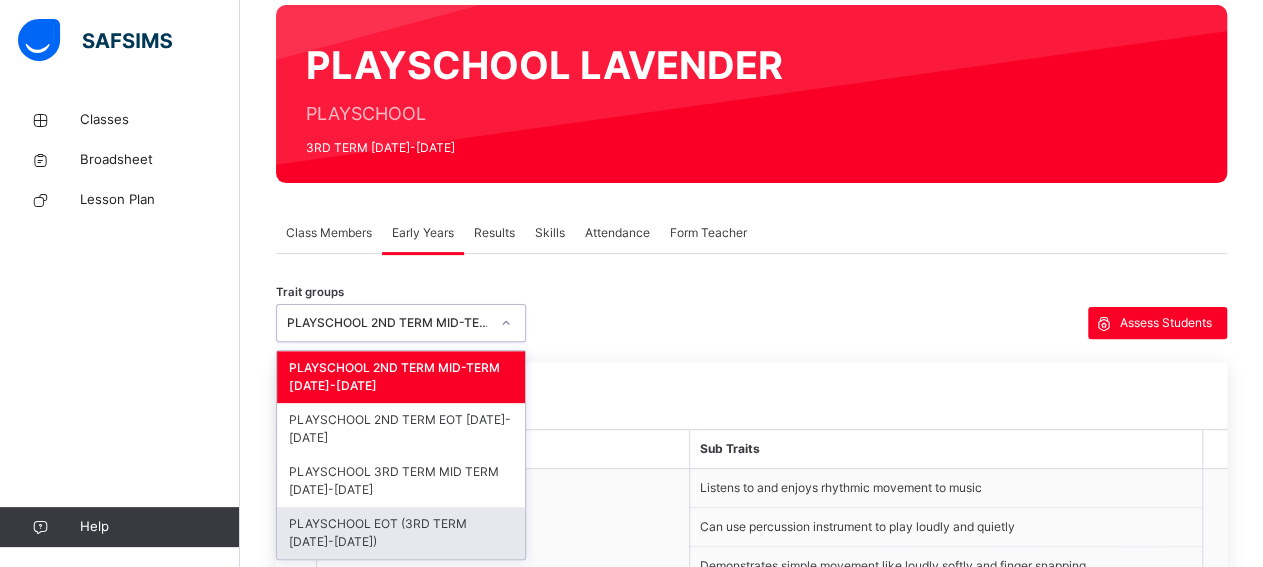 click on "PLAYSCHOOL EOT (3RD TERM [DATE]-[DATE])" at bounding box center (401, 533) 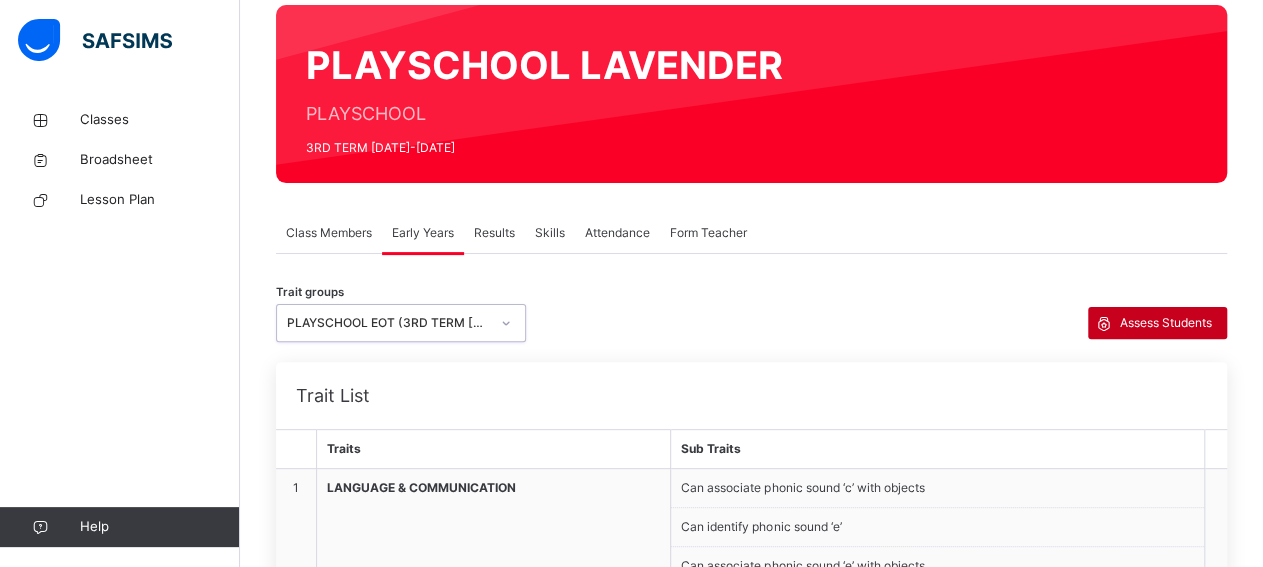 click on "Assess Students" at bounding box center [1166, 323] 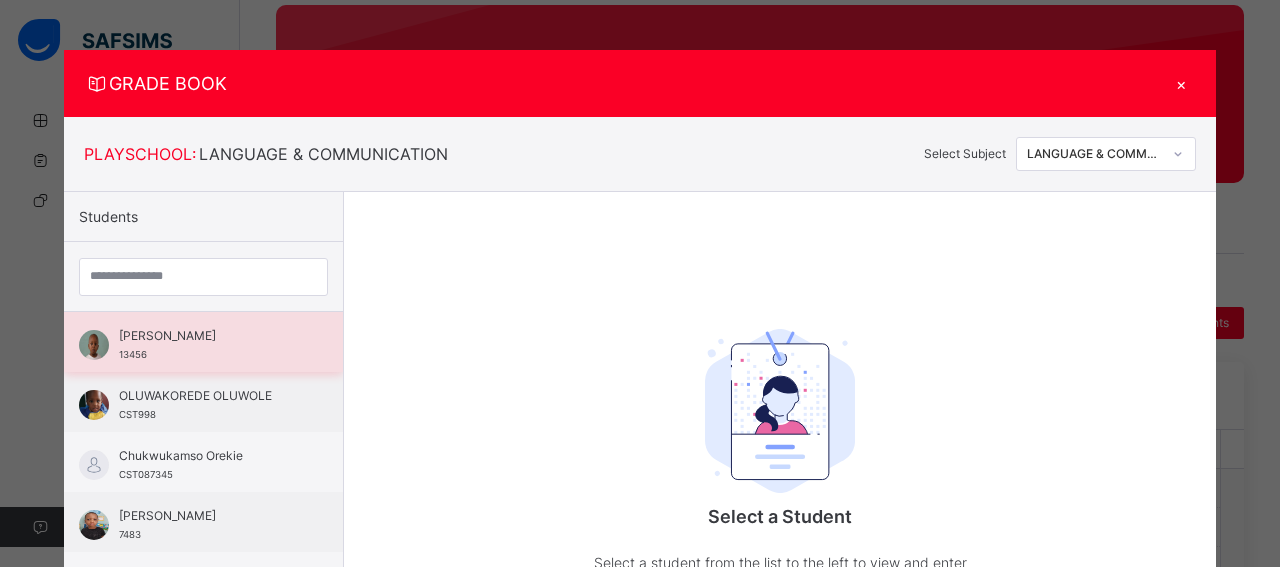 click on "[PERSON_NAME]" at bounding box center (208, 336) 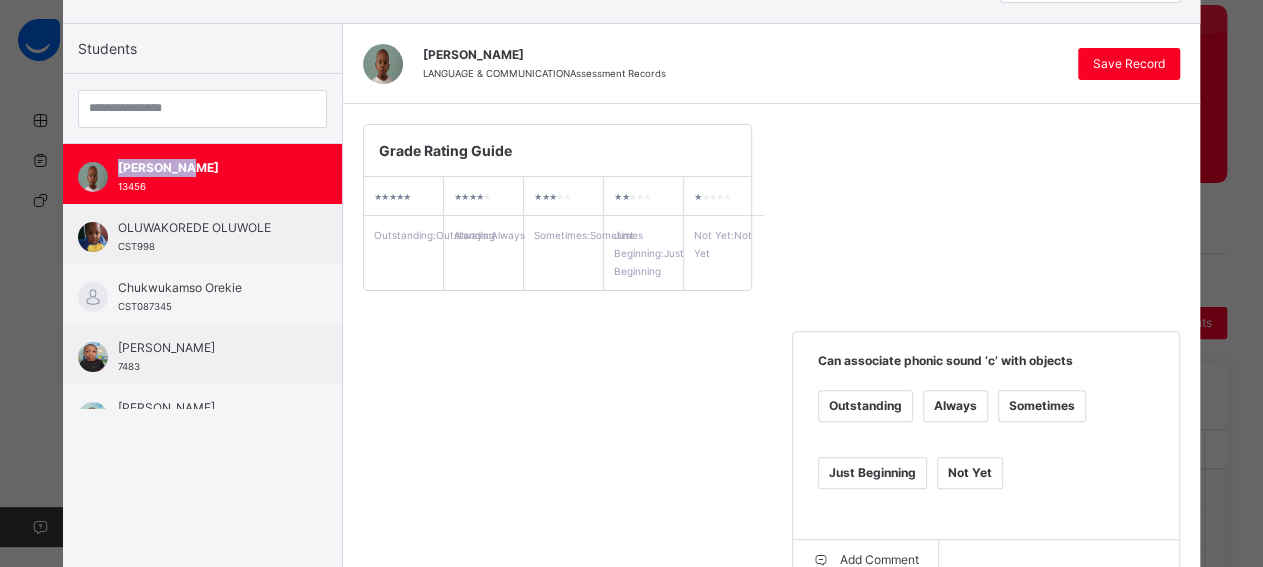scroll, scrollTop: 126, scrollLeft: 0, axis: vertical 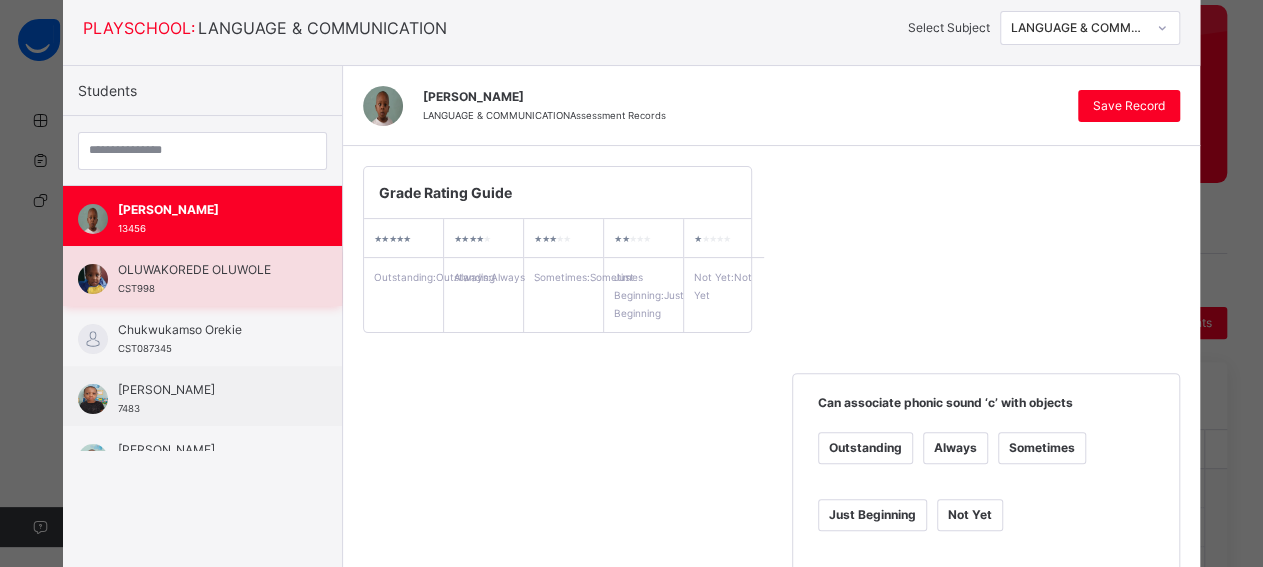 click on "CST998" at bounding box center (136, 288) 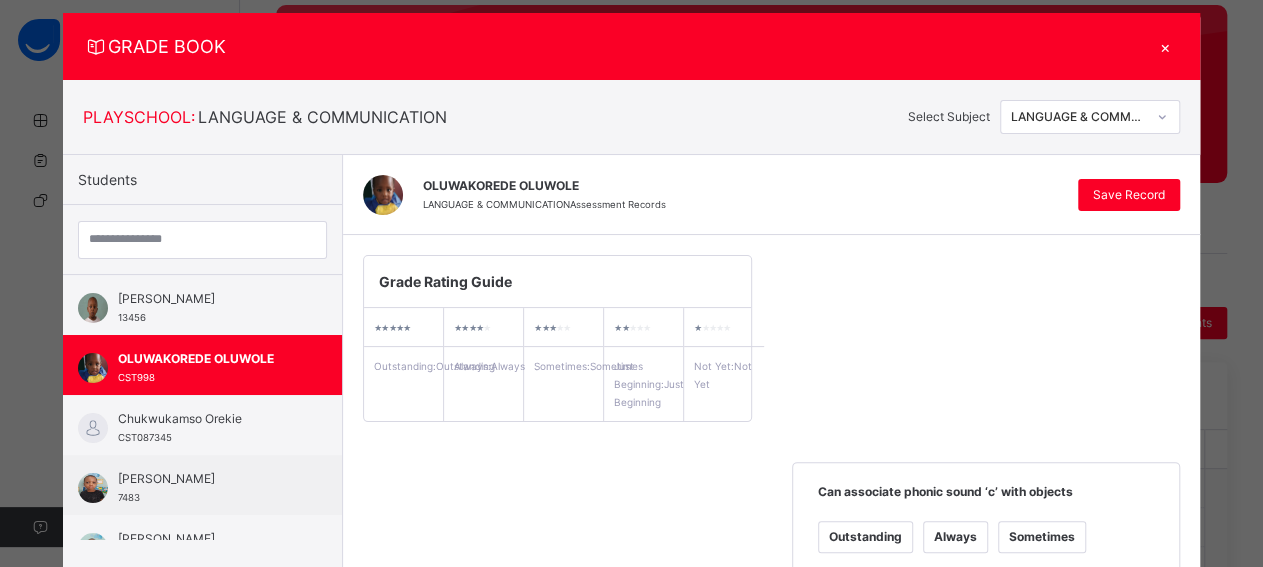 scroll, scrollTop: 27, scrollLeft: 0, axis: vertical 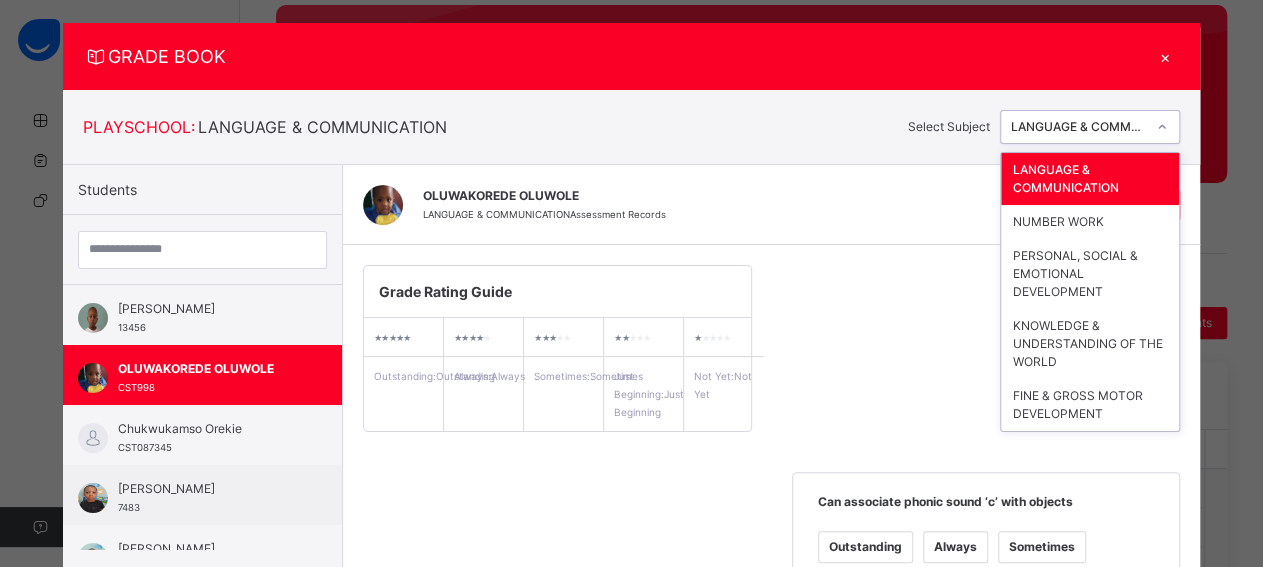 click on "LANGUAGE & COMMUNICATION" at bounding box center (1079, 127) 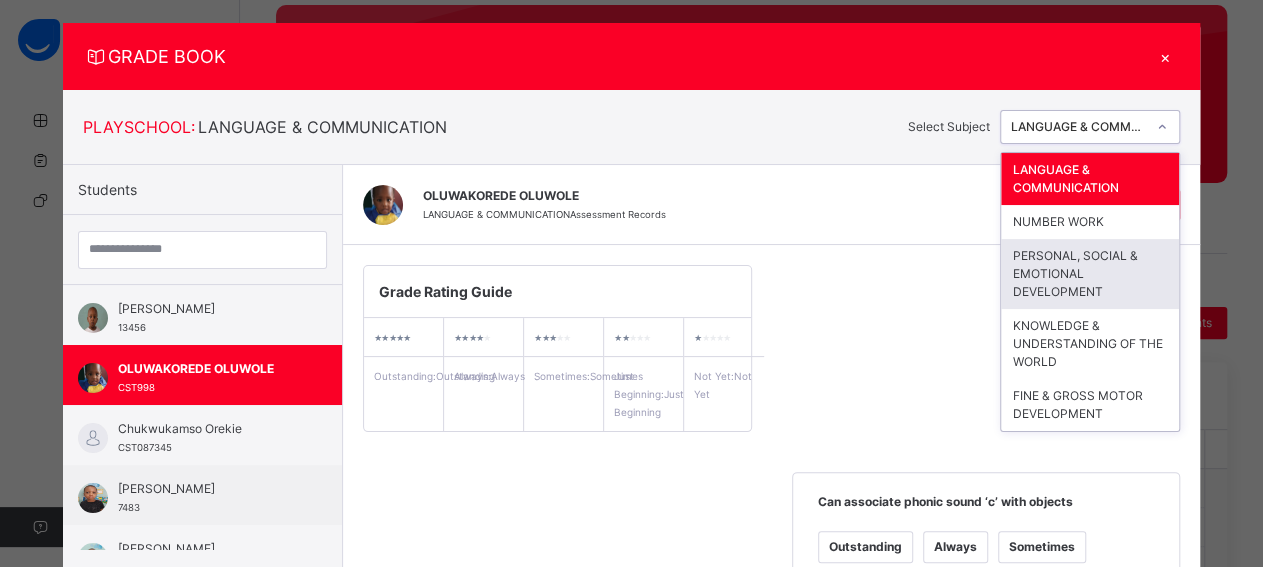 click on "PERSONAL, SOCIAL & EMOTIONAL DEVELOPMENT" at bounding box center (1090, 274) 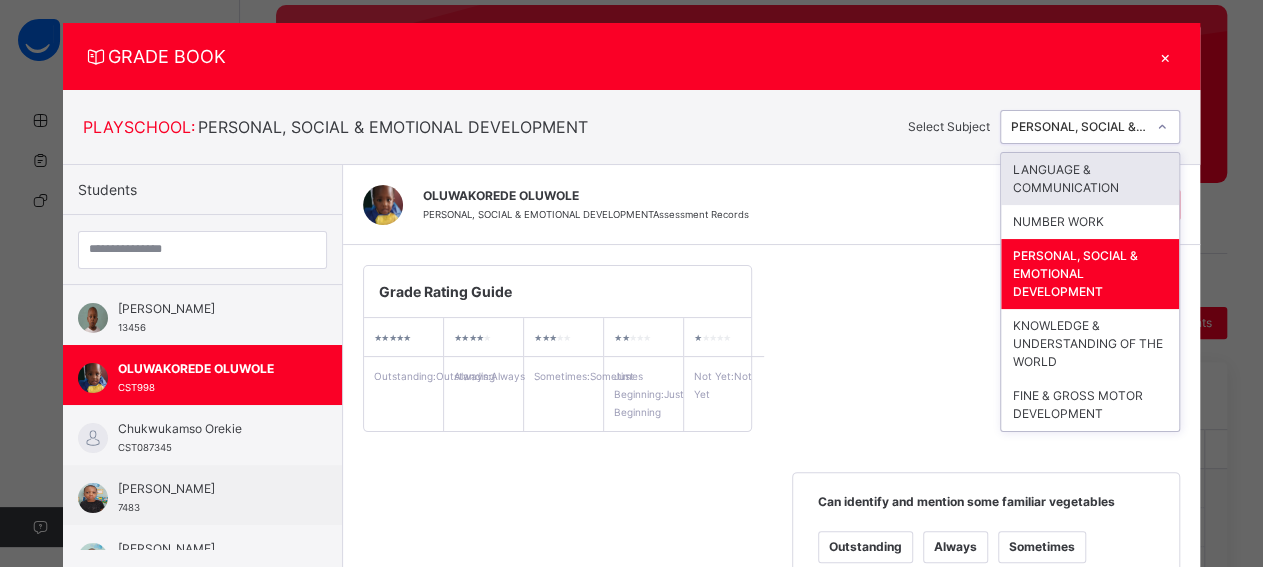 click on "PERSONAL, SOCIAL & EMOTIONAL DEVELOPMENT" at bounding box center (1079, 127) 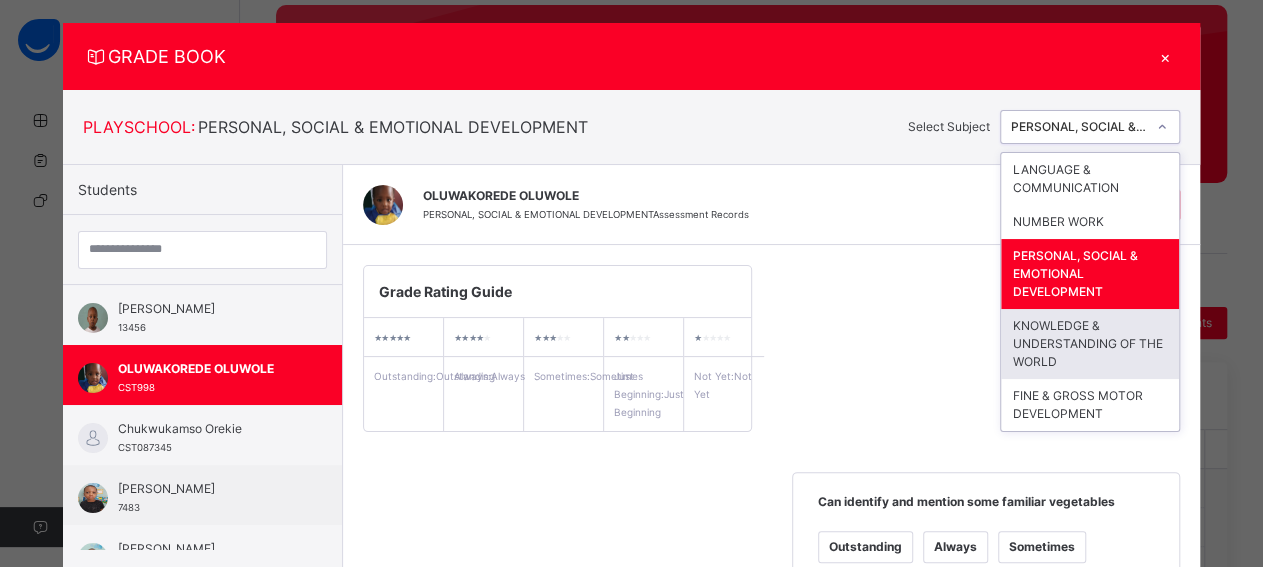 click on "KNOWLEDGE & UNDERSTANDING OF THE WORLD" at bounding box center (1090, 344) 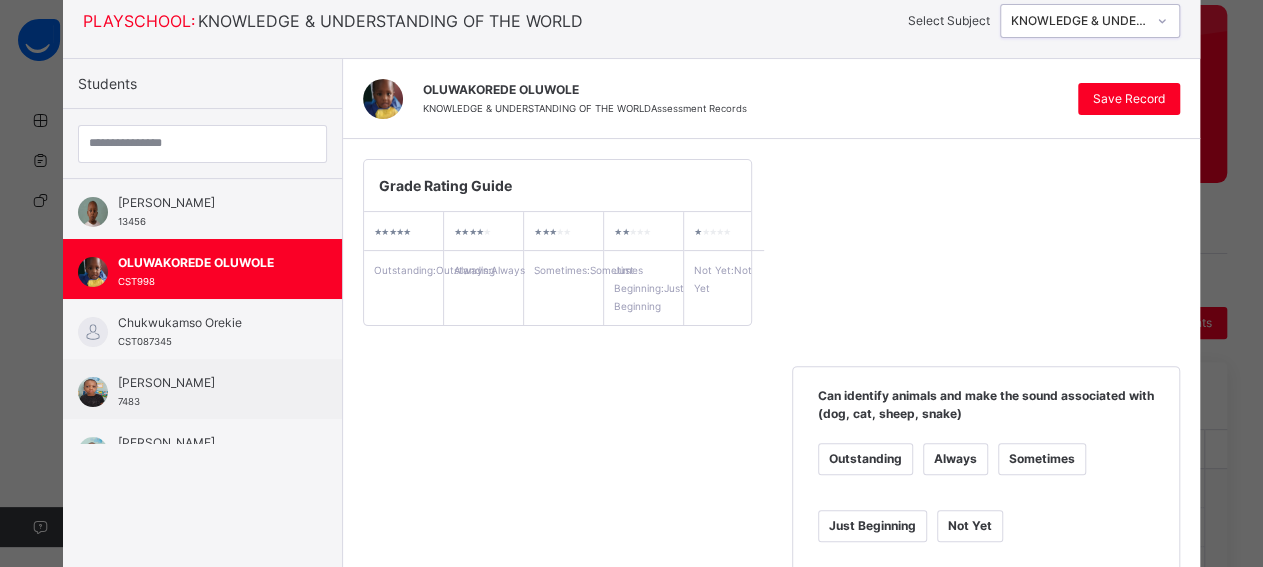 scroll, scrollTop: 118, scrollLeft: 0, axis: vertical 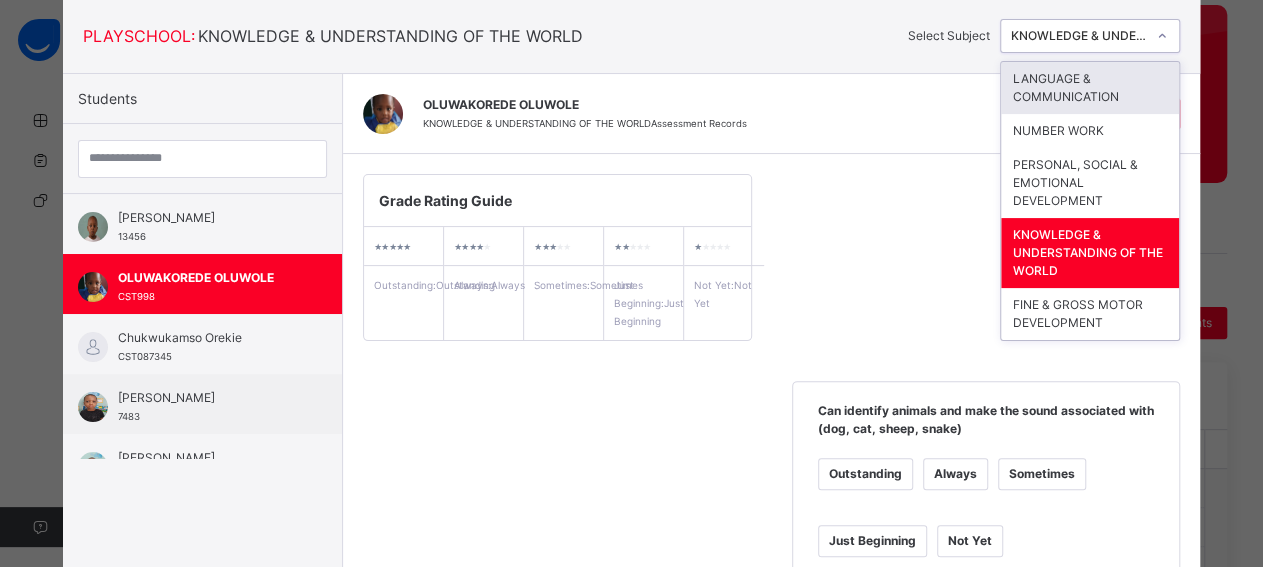 click on "KNOWLEDGE & UNDERSTANDING OF THE WORLD" at bounding box center (1079, 36) 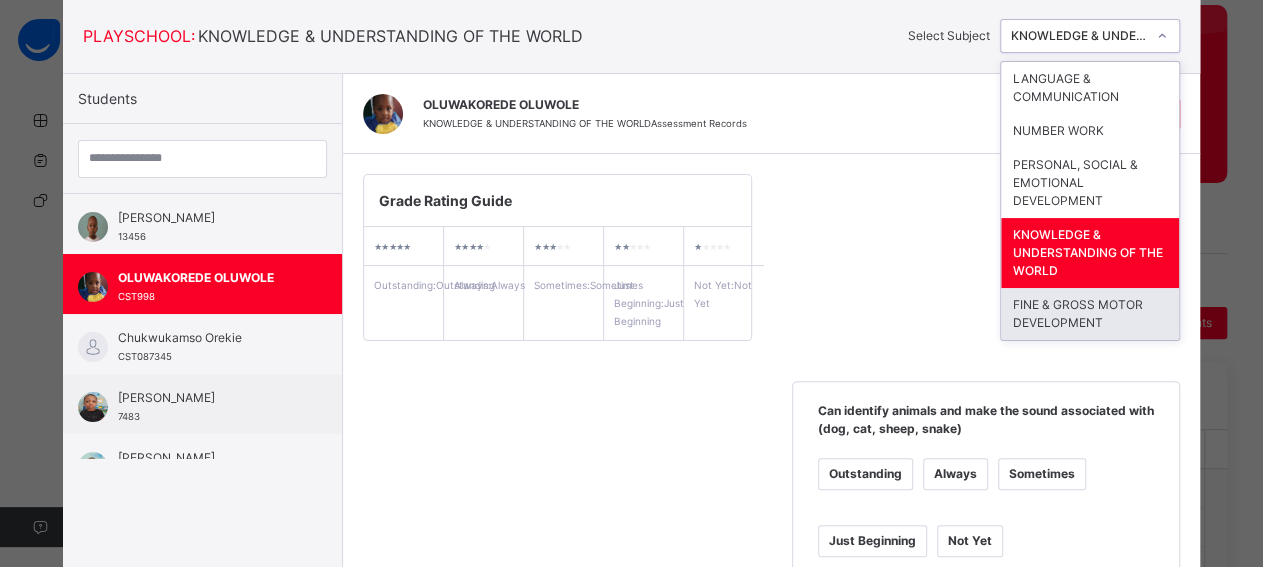 click on "FINE & GROSS MOTOR DEVELOPMENT" at bounding box center [1090, 314] 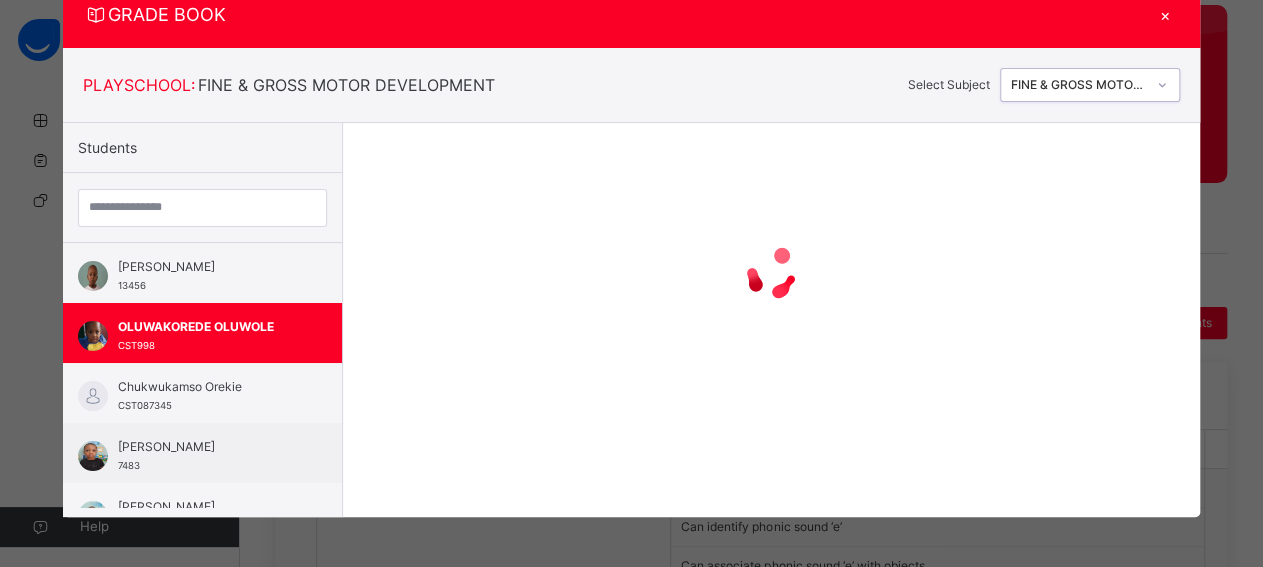 scroll, scrollTop: 69, scrollLeft: 0, axis: vertical 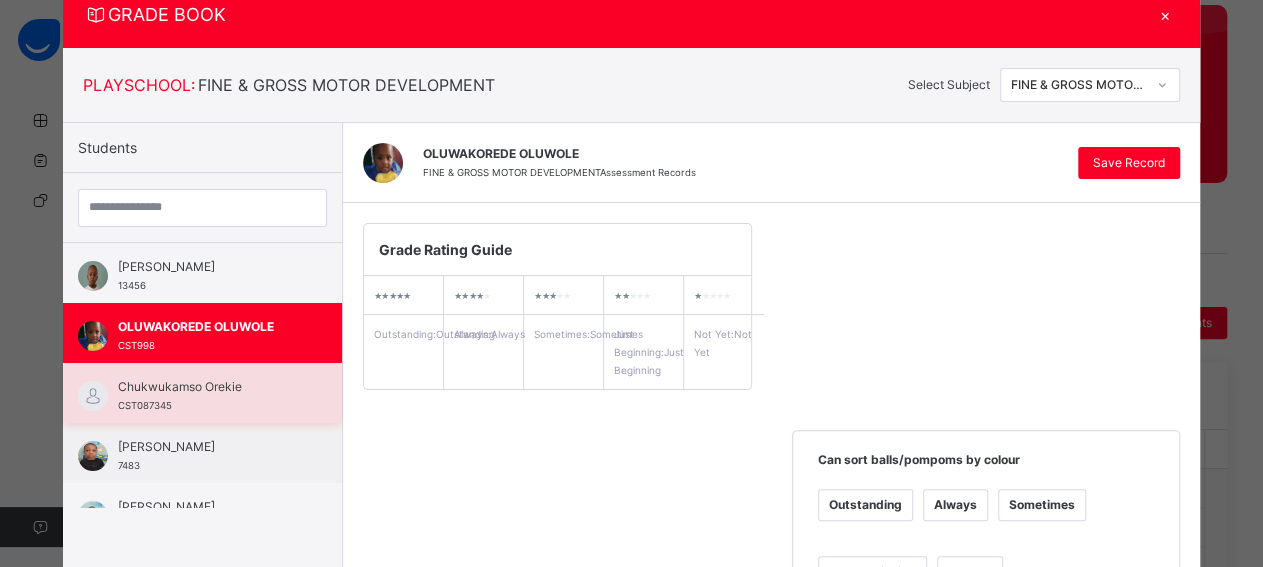 click on "Chukwukamso  Orekie" at bounding box center [207, 387] 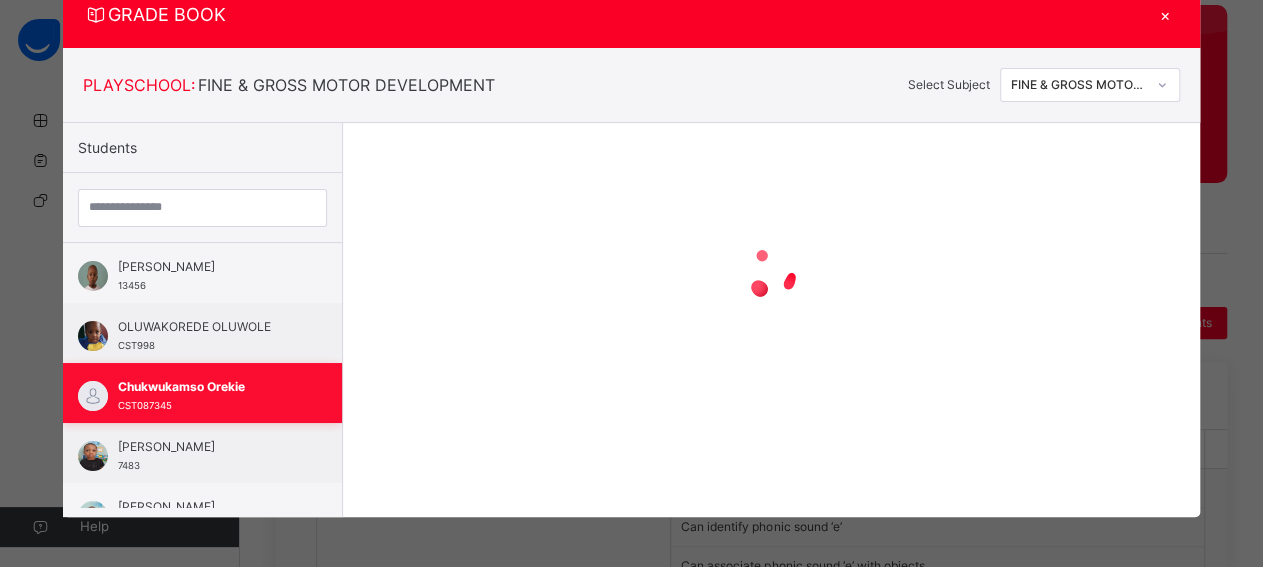 click on "Chukwukamso  Orekie" at bounding box center [207, 387] 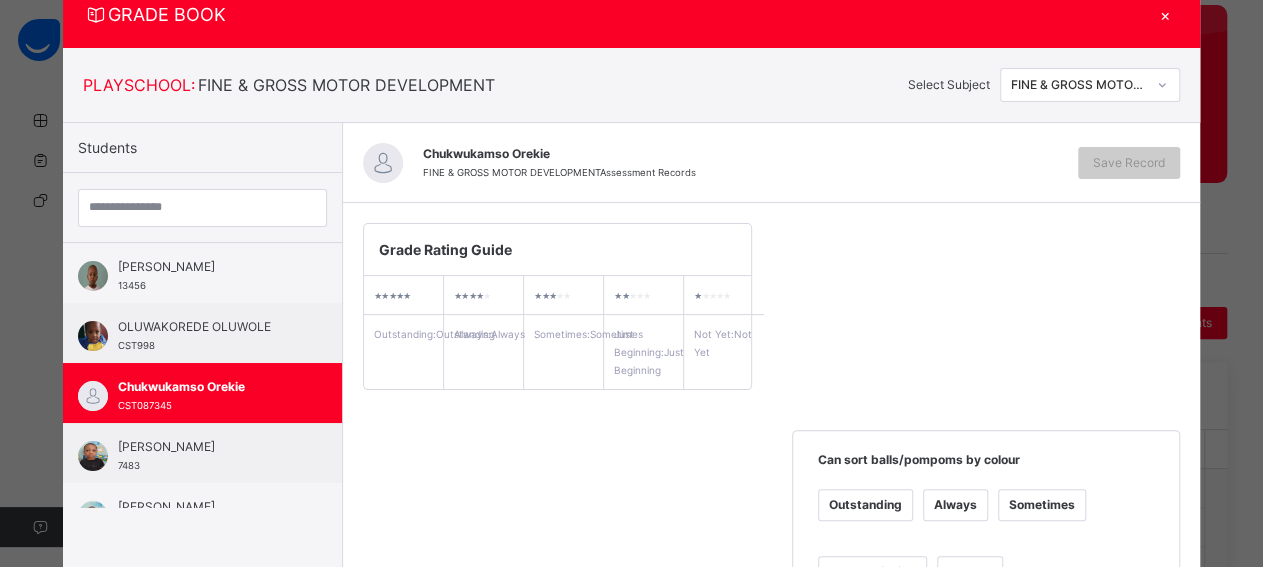 click on "Outstanding" at bounding box center [865, 505] 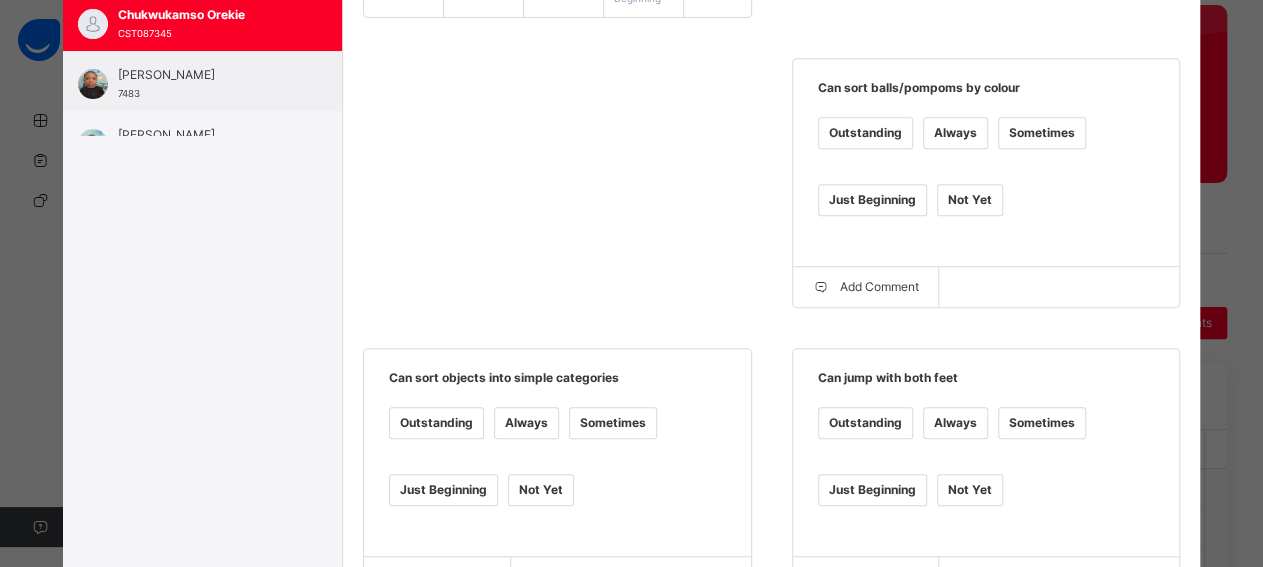 scroll, scrollTop: 447, scrollLeft: 0, axis: vertical 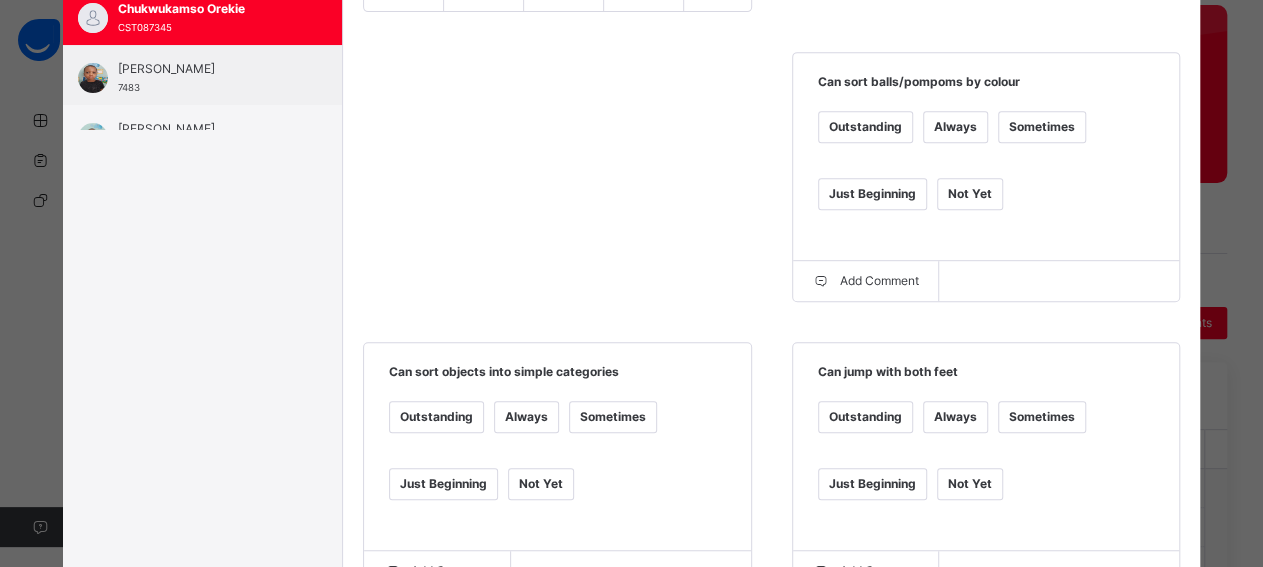 click on "Outstanding" at bounding box center [865, 417] 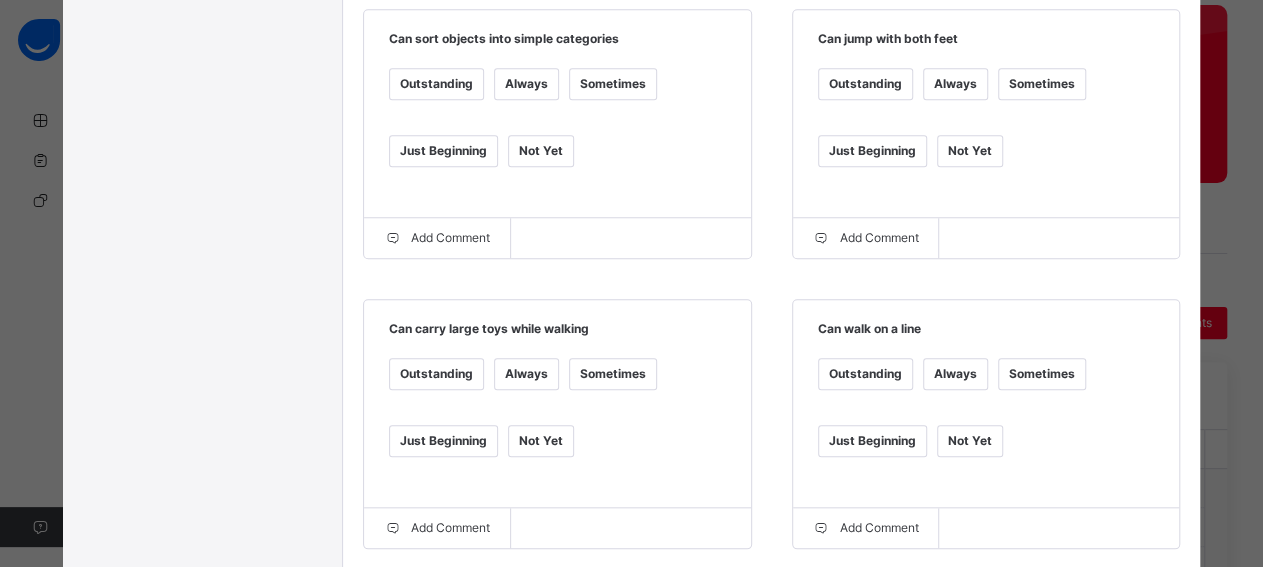 scroll, scrollTop: 825, scrollLeft: 0, axis: vertical 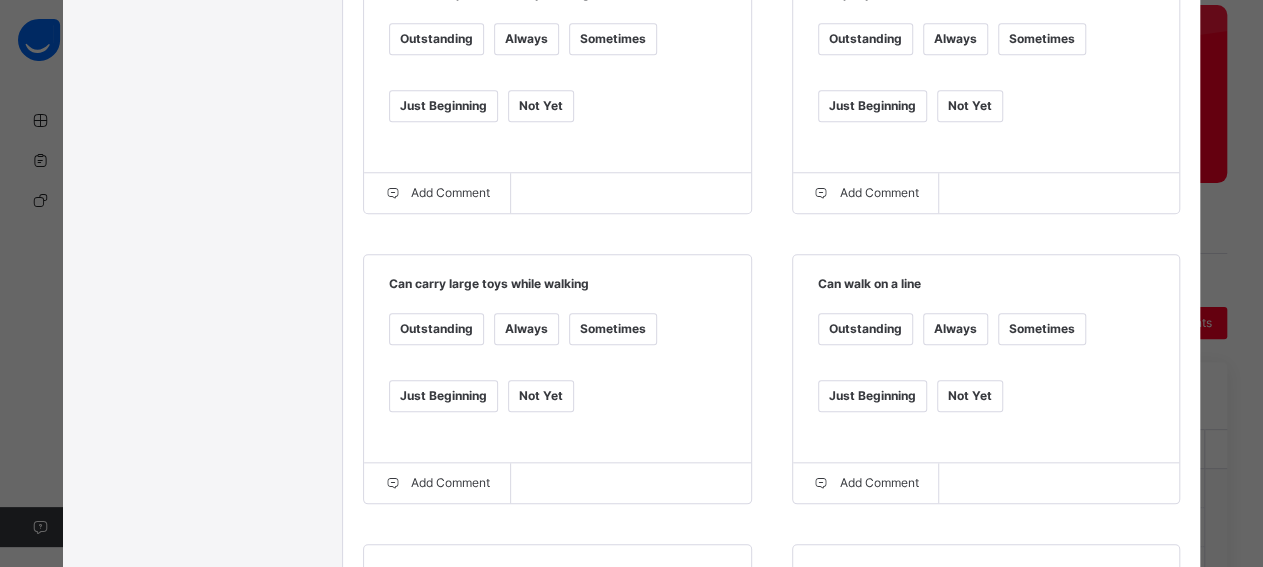 click on "Always" at bounding box center (526, 329) 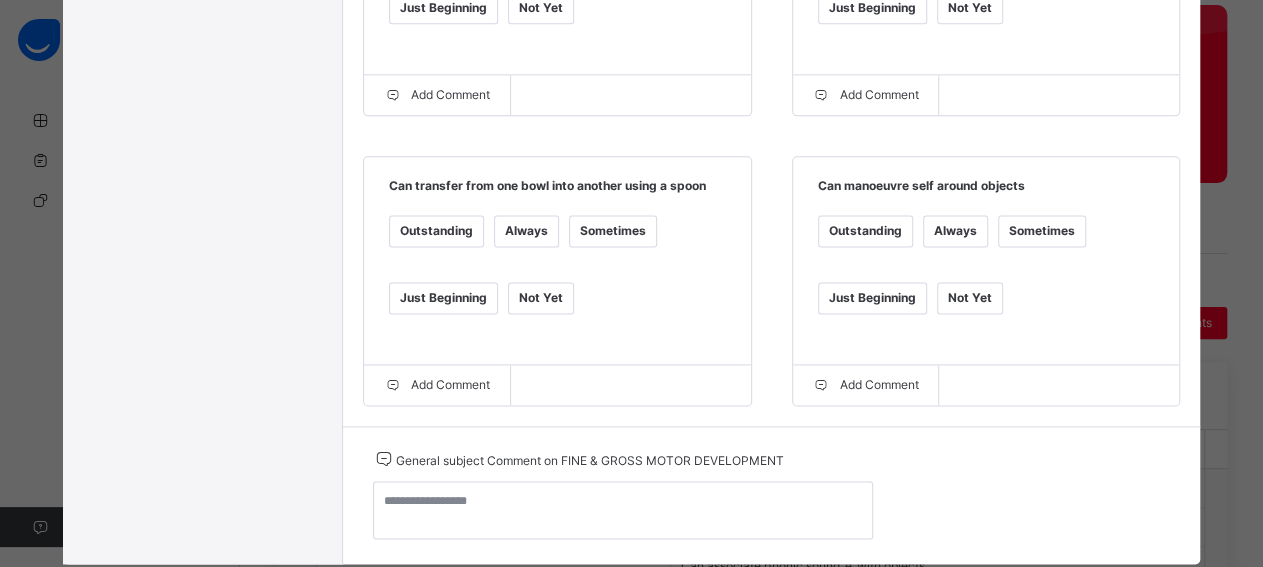 scroll, scrollTop: 1245, scrollLeft: 0, axis: vertical 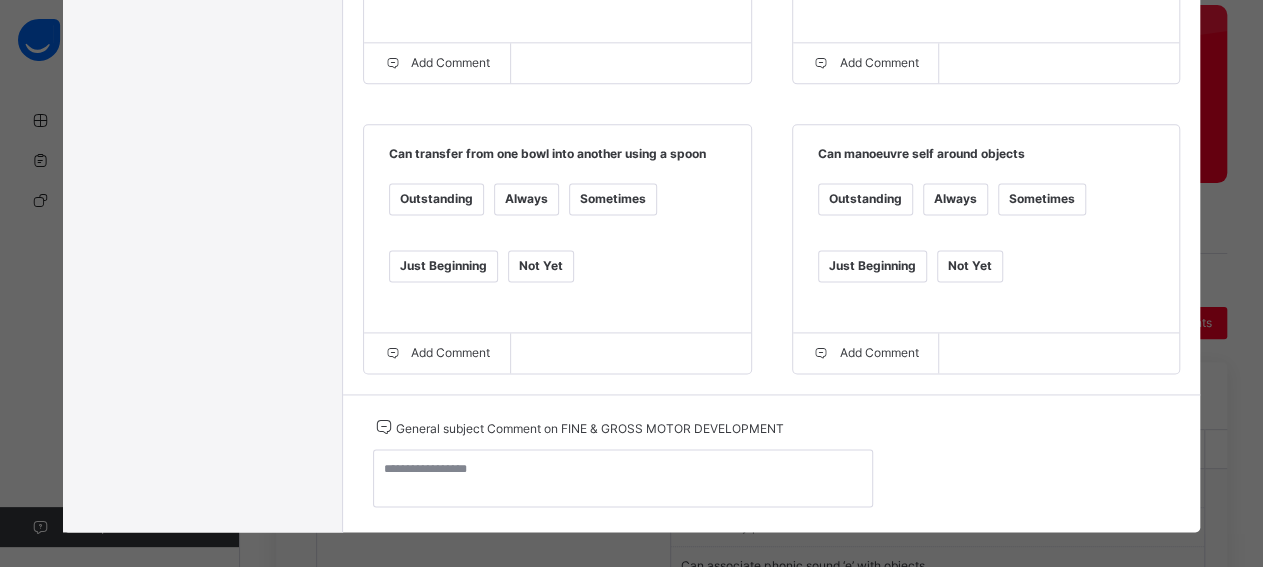 click on "Always" at bounding box center [526, 199] 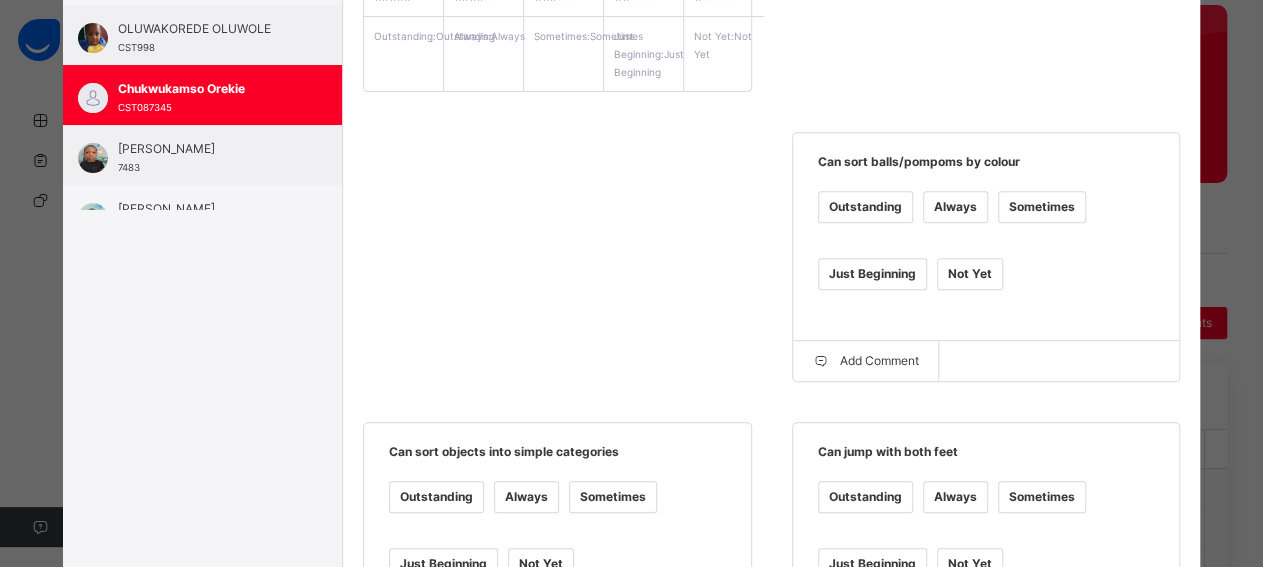 scroll, scrollTop: 351, scrollLeft: 0, axis: vertical 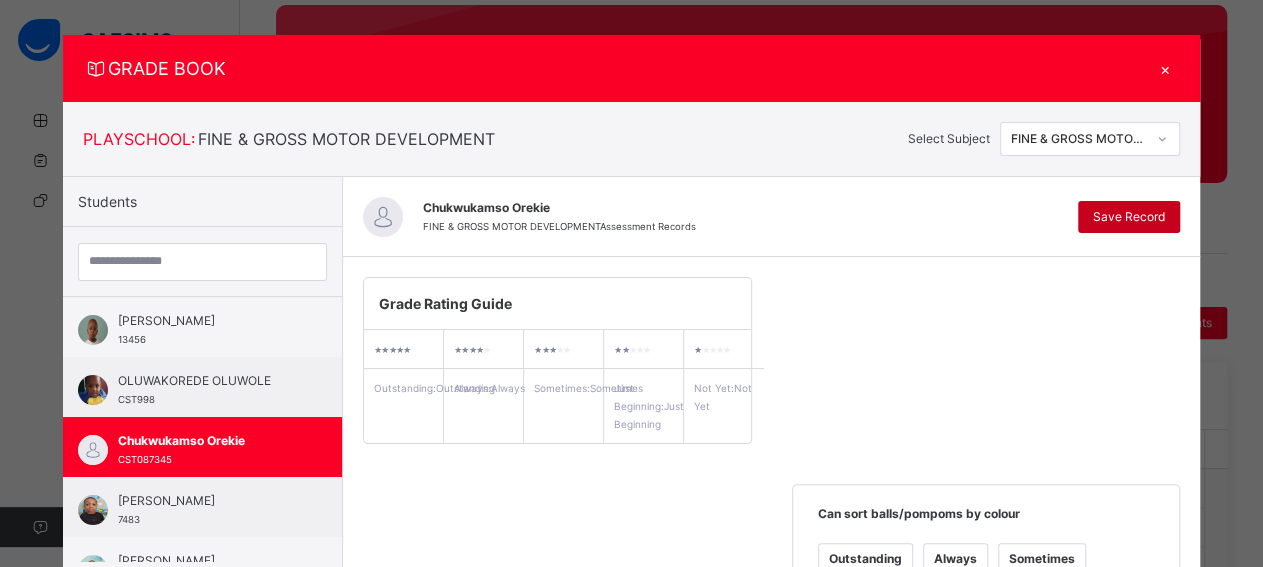 click on "Save Record" at bounding box center (1129, 217) 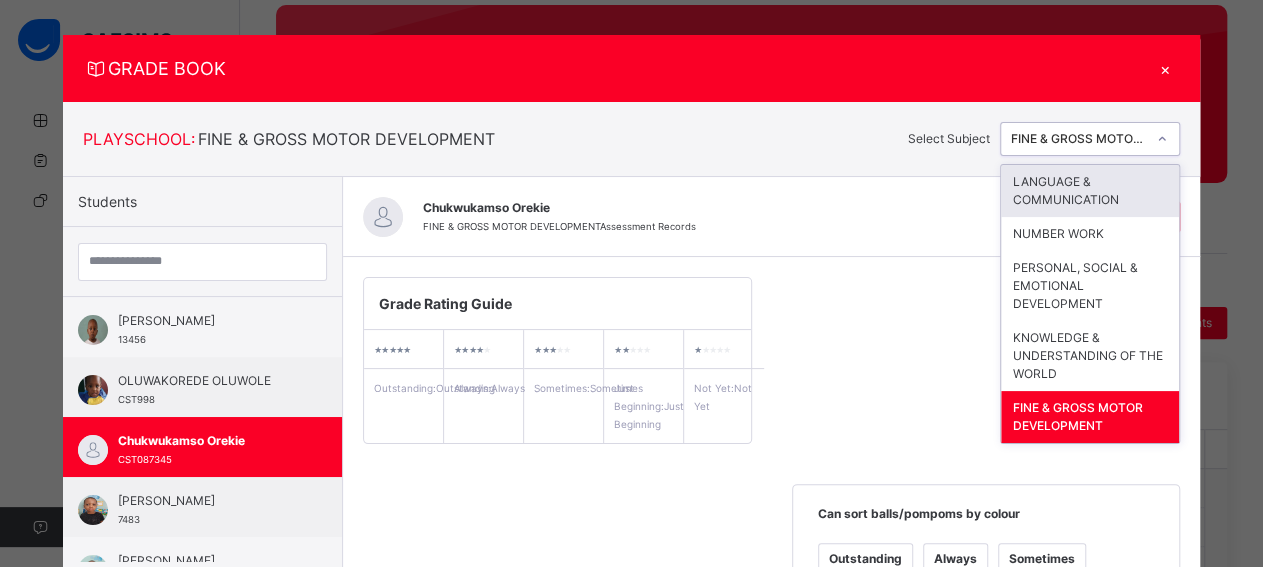 click on "FINE & GROSS MOTOR DEVELOPMENT" at bounding box center [1079, 139] 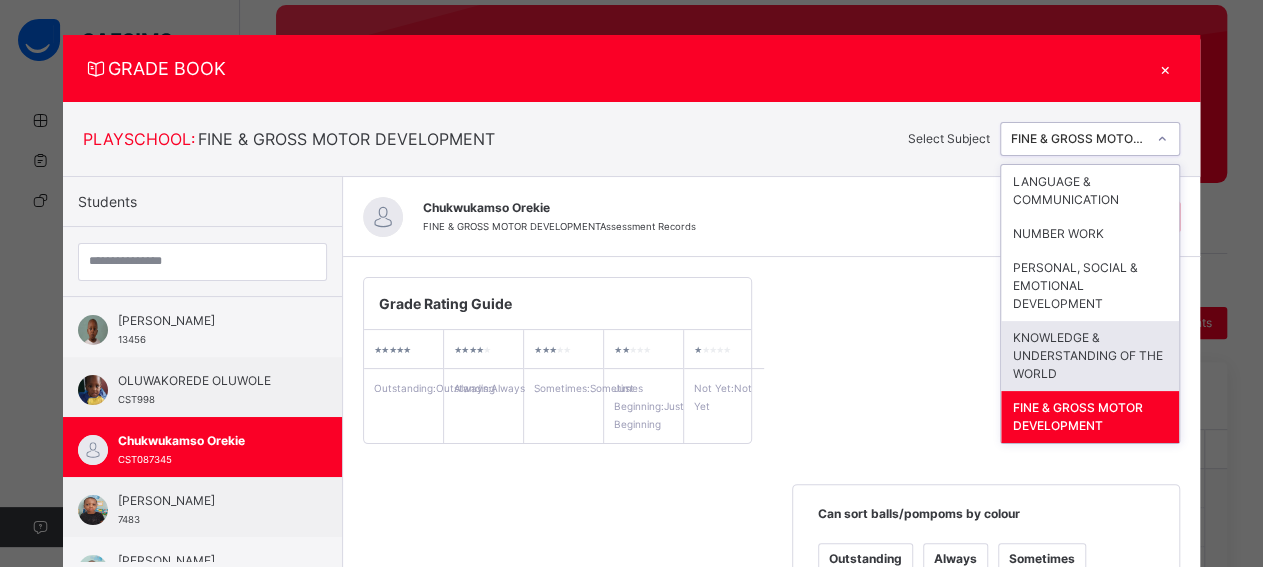 click on "KNOWLEDGE & UNDERSTANDING OF THE WORLD" at bounding box center (1090, 356) 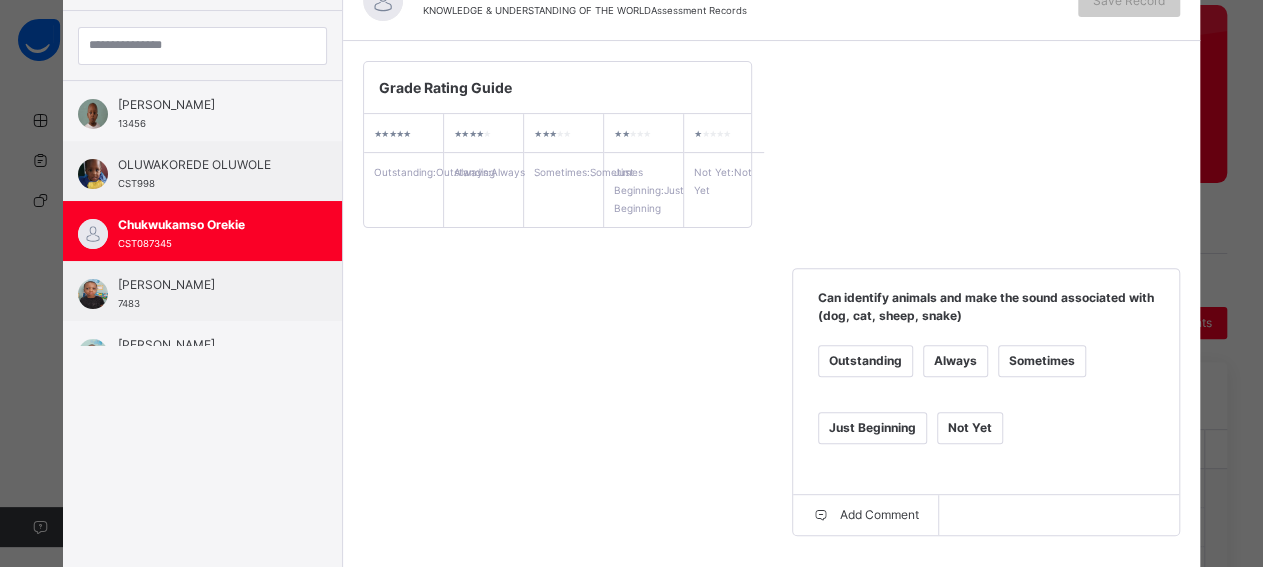 scroll, scrollTop: 239, scrollLeft: 0, axis: vertical 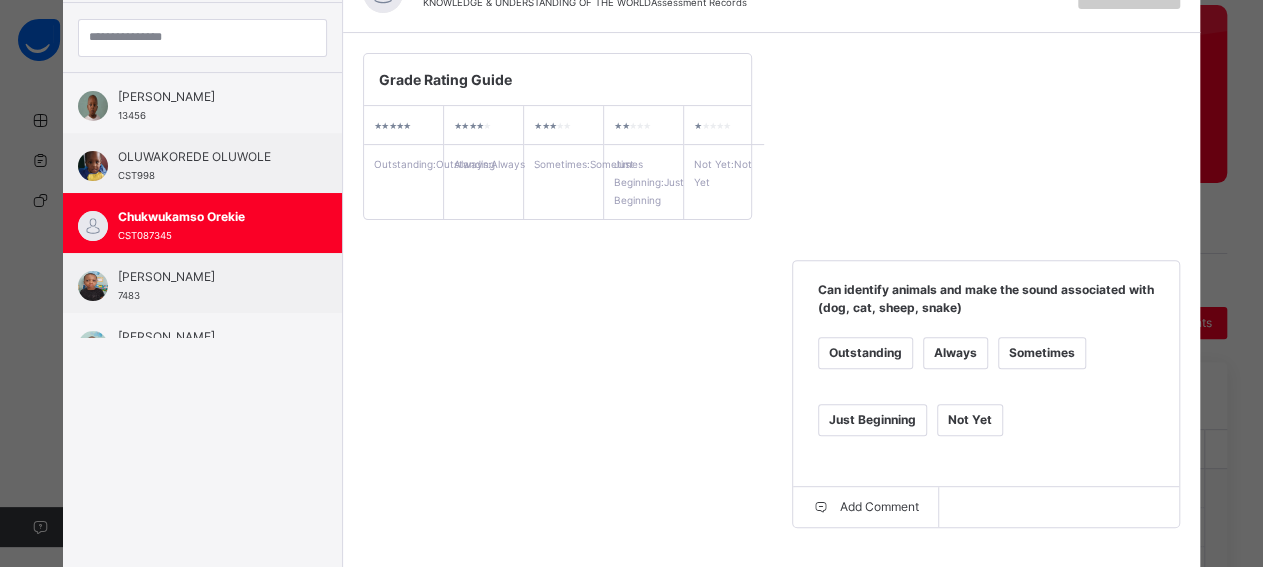 click on "Outstanding" at bounding box center (865, 353) 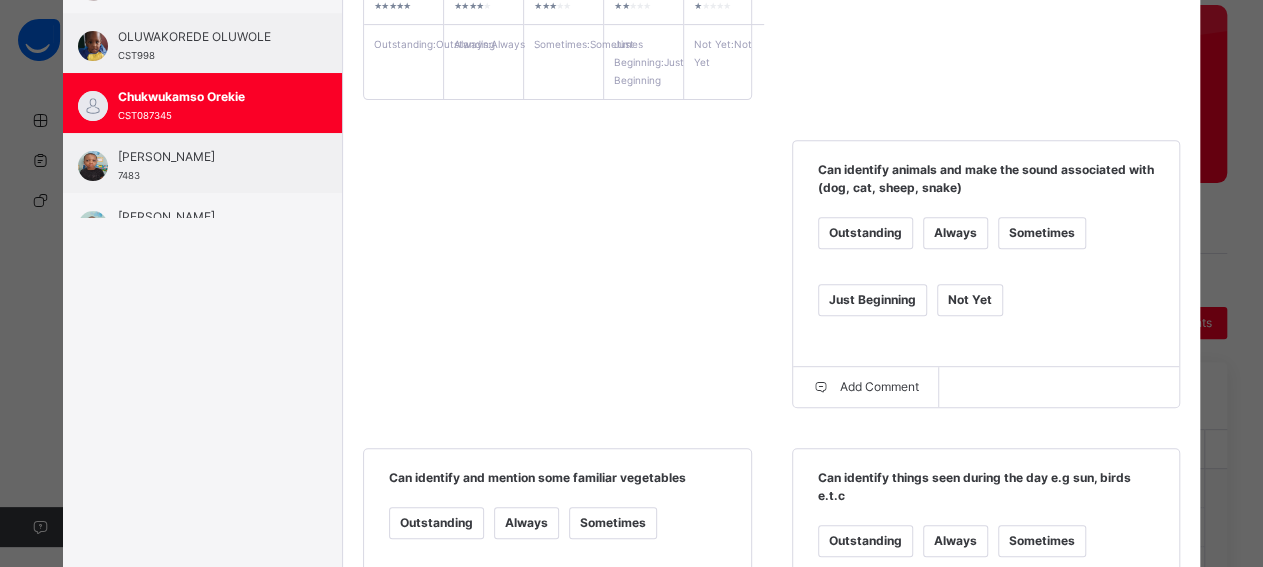 scroll, scrollTop: 365, scrollLeft: 0, axis: vertical 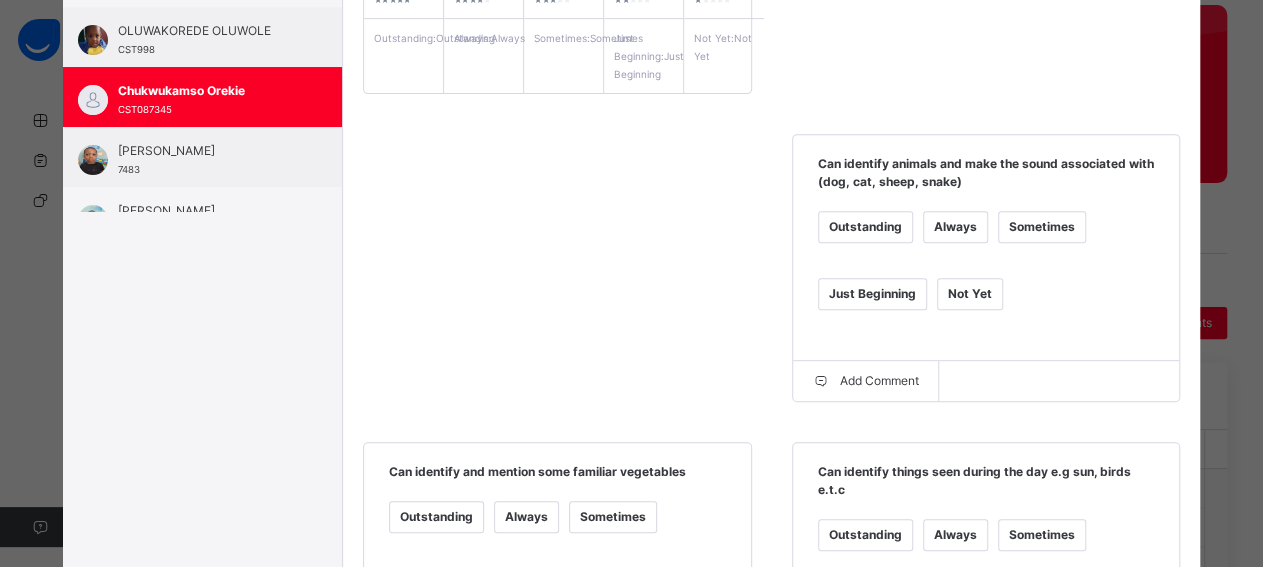 click on "Always" at bounding box center [955, 227] 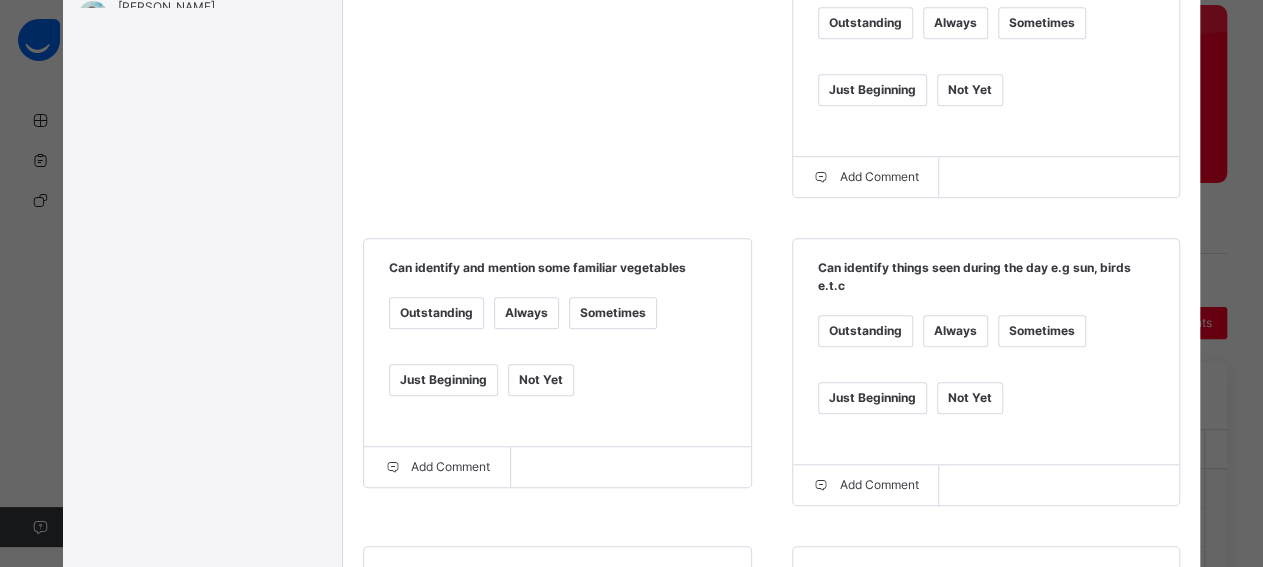 scroll, scrollTop: 575, scrollLeft: 0, axis: vertical 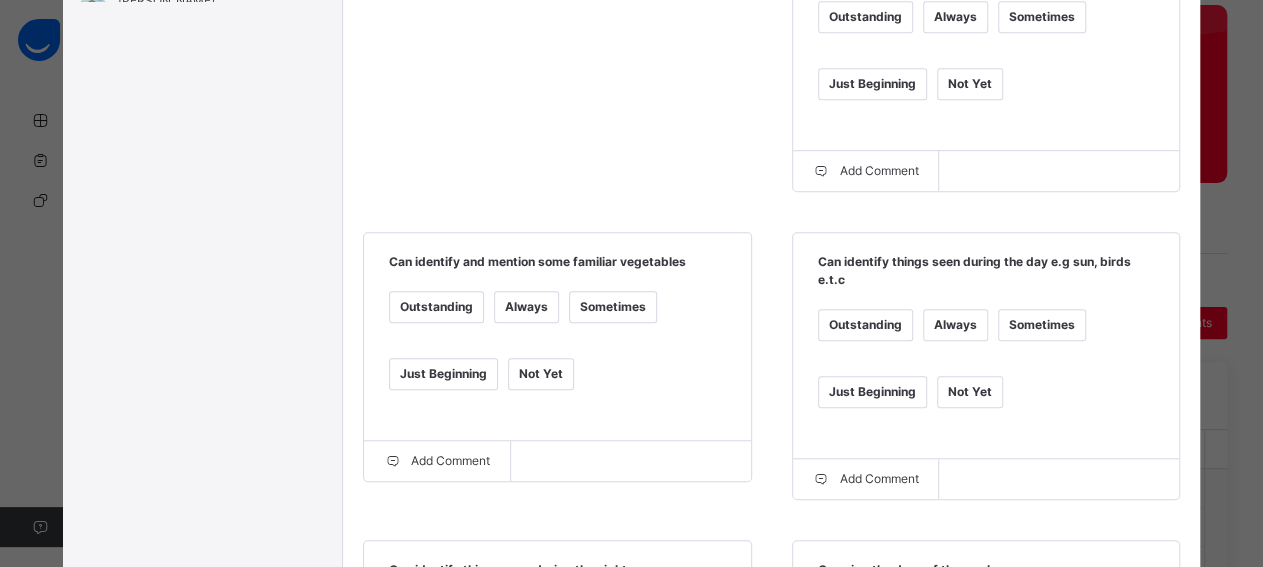 click on "Always" at bounding box center [955, 325] 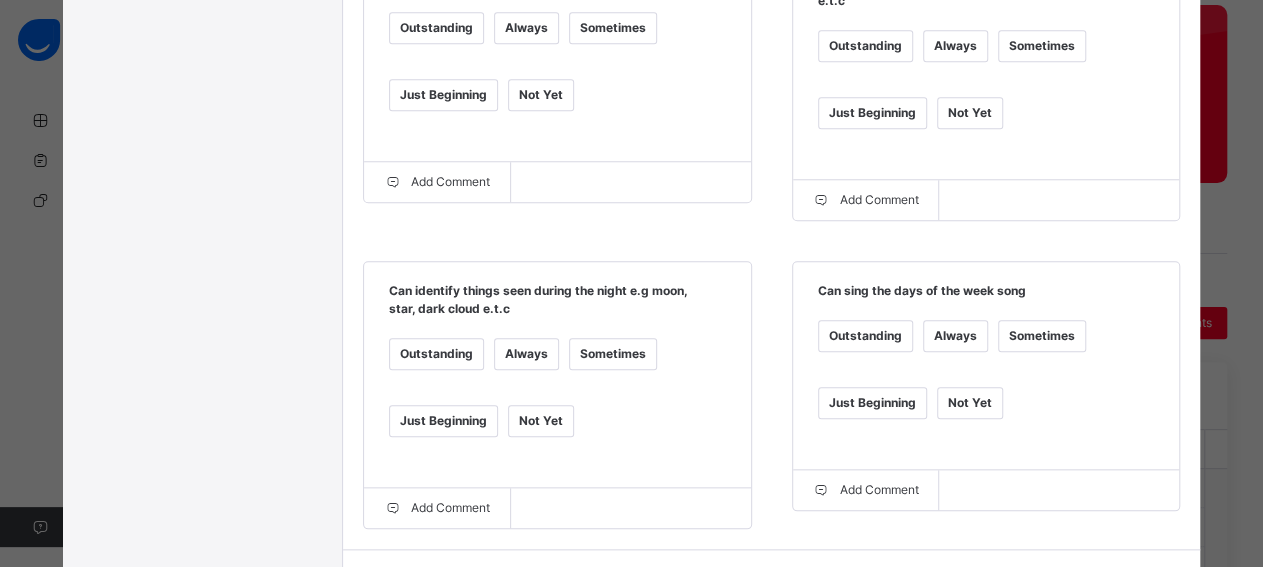 scroll, scrollTop: 897, scrollLeft: 0, axis: vertical 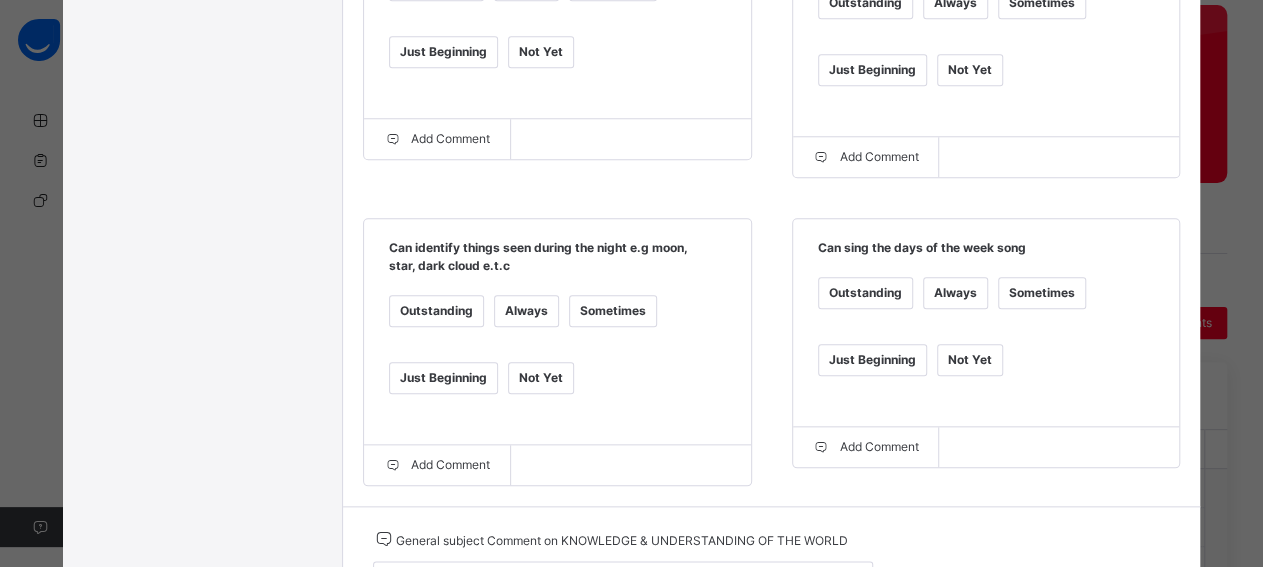 click on "Always" at bounding box center (526, 311) 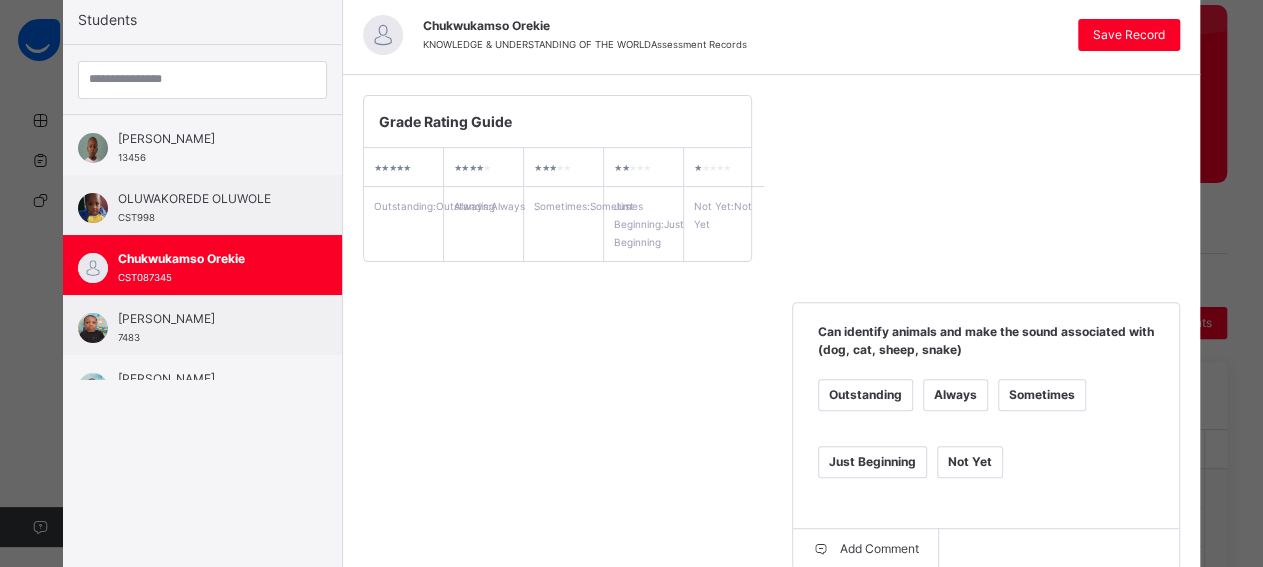 scroll, scrollTop: 194, scrollLeft: 0, axis: vertical 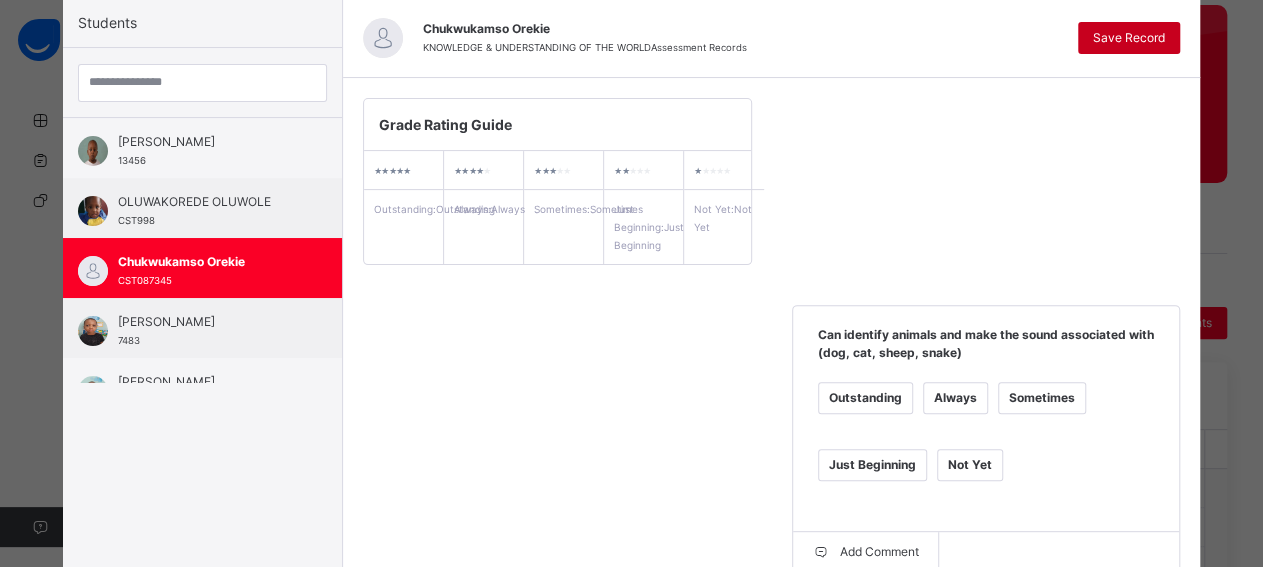 click on "Save Record" at bounding box center [1129, 38] 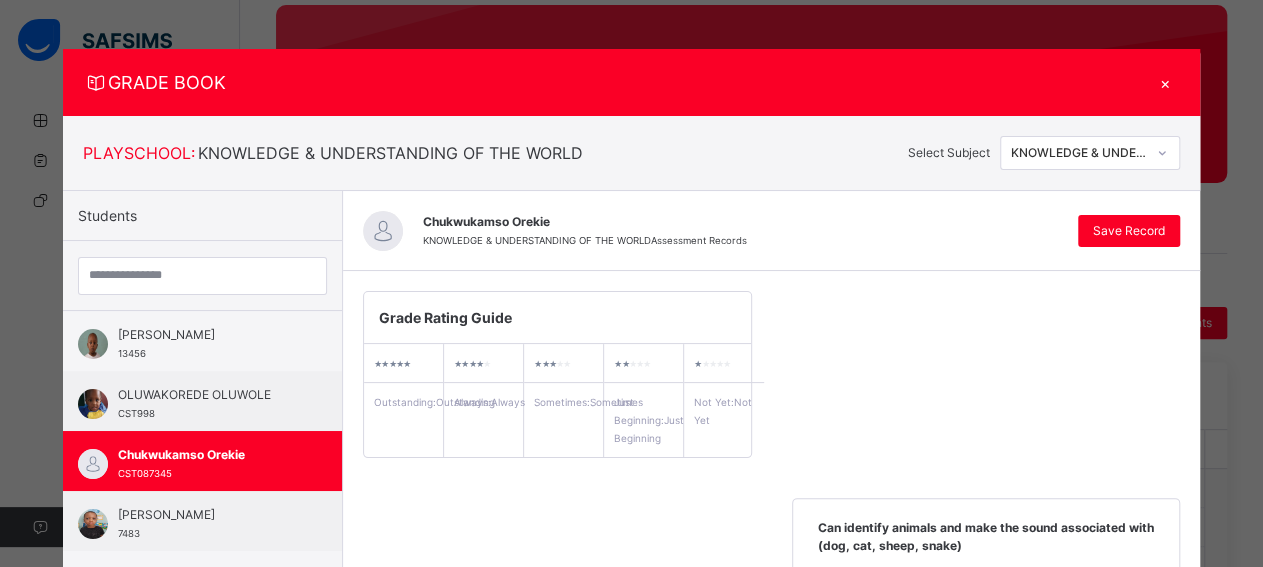 scroll, scrollTop: 0, scrollLeft: 0, axis: both 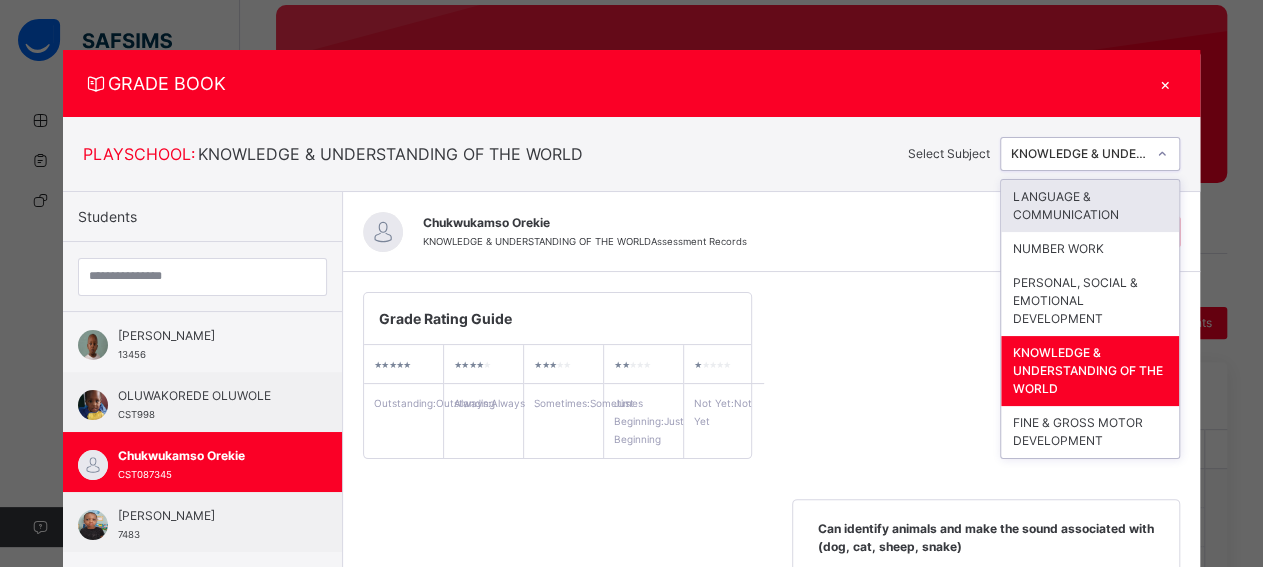 click on "KNOWLEDGE & UNDERSTANDING OF THE WORLD" at bounding box center (1079, 154) 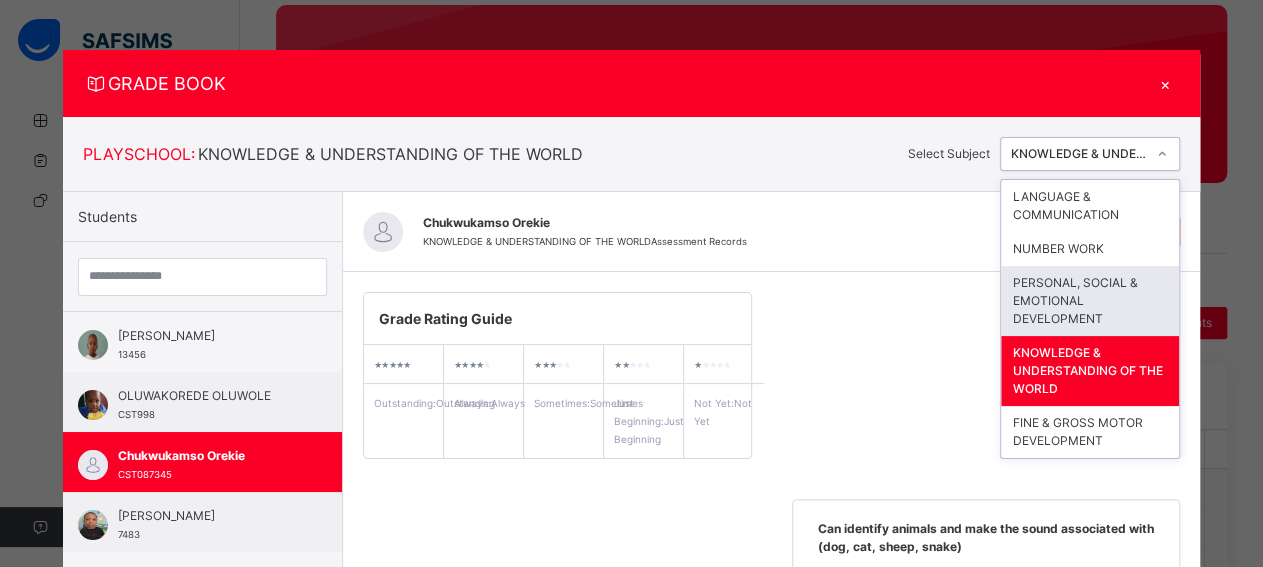 click on "PERSONAL, SOCIAL & EMOTIONAL DEVELOPMENT" at bounding box center (1090, 301) 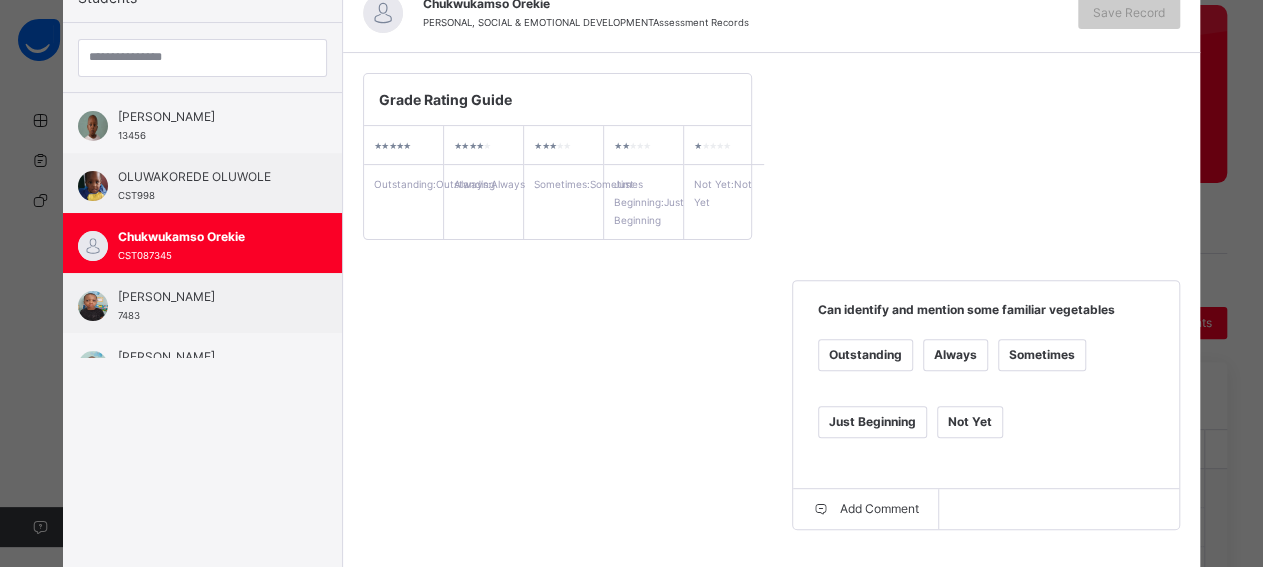 scroll, scrollTop: 224, scrollLeft: 0, axis: vertical 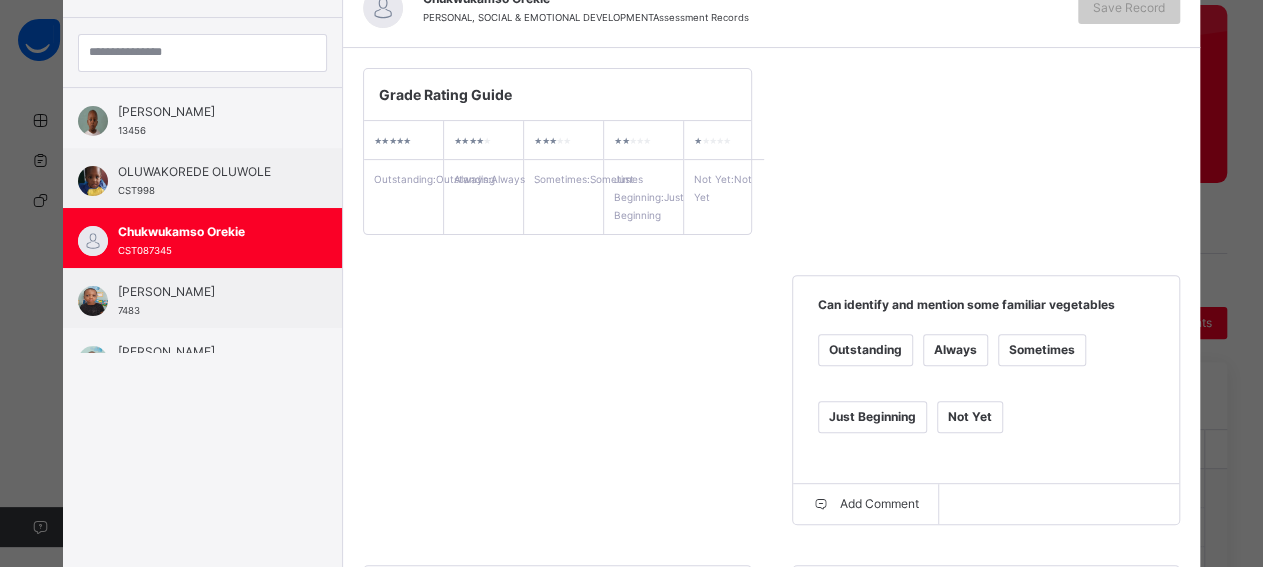 click on "Outstanding" at bounding box center (865, 350) 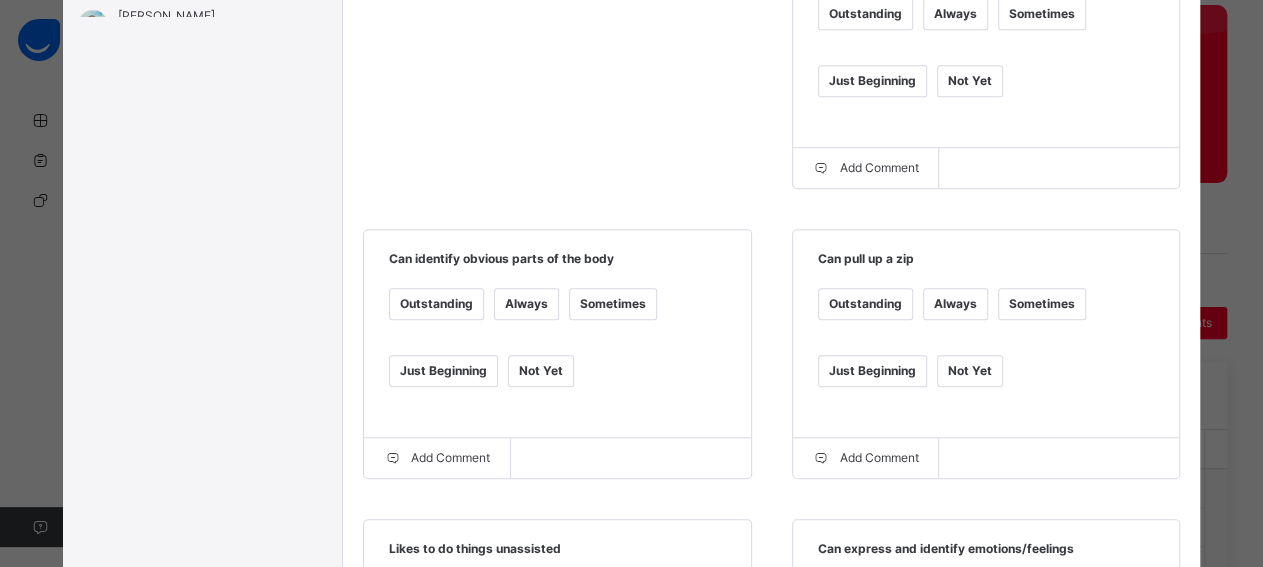 scroll, scrollTop: 602, scrollLeft: 0, axis: vertical 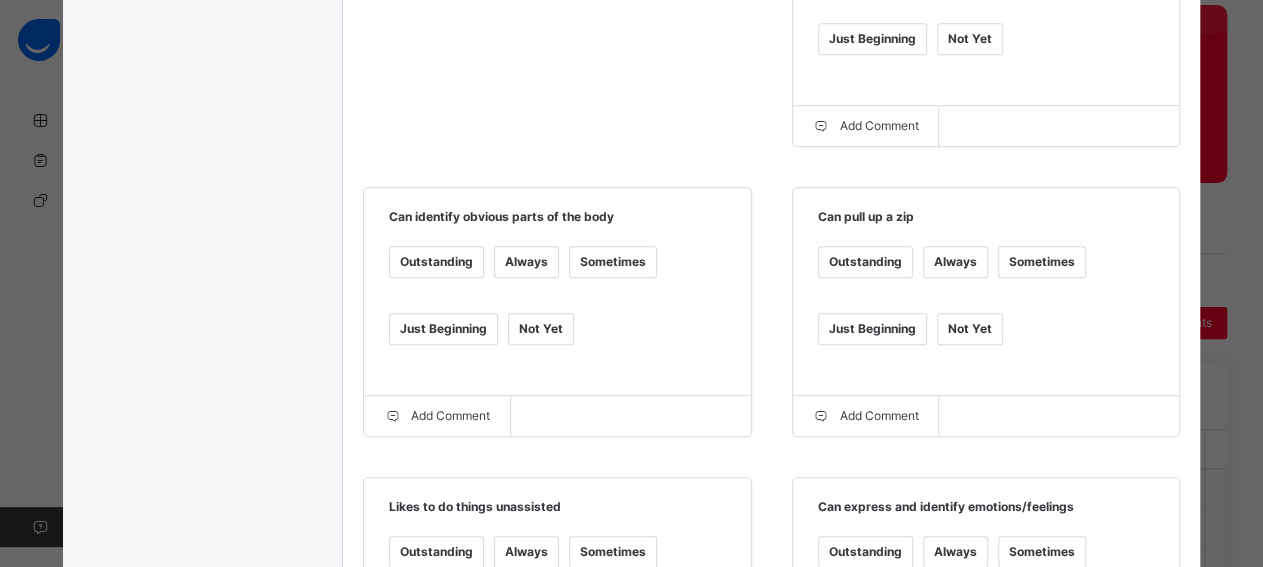 click on "Always" at bounding box center (955, 262) 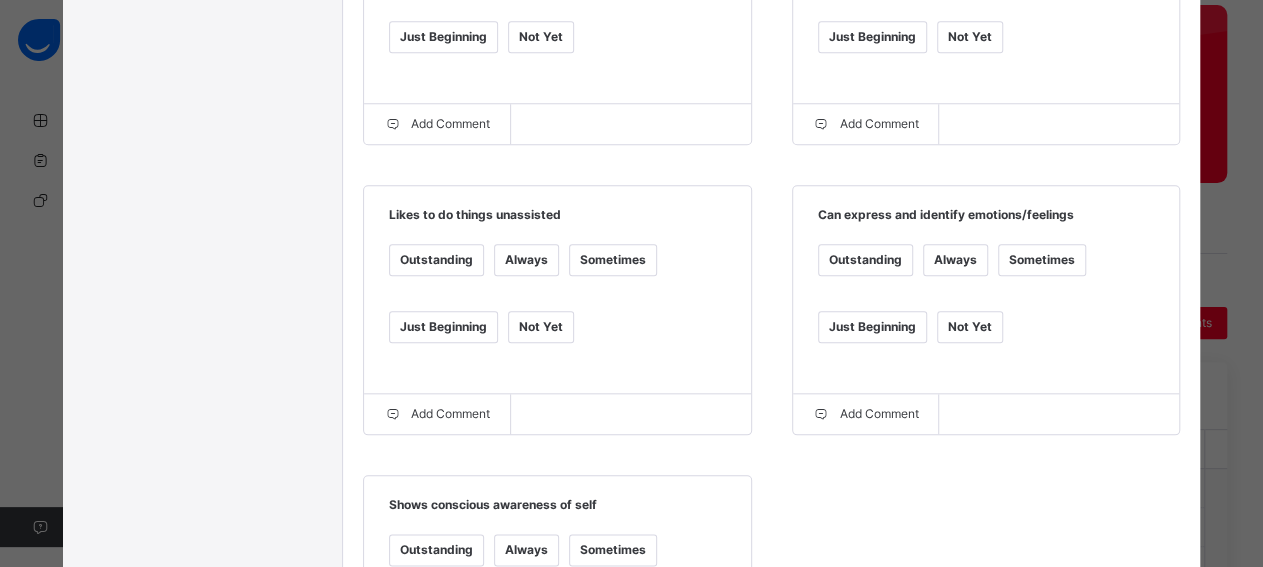 scroll, scrollTop: 896, scrollLeft: 0, axis: vertical 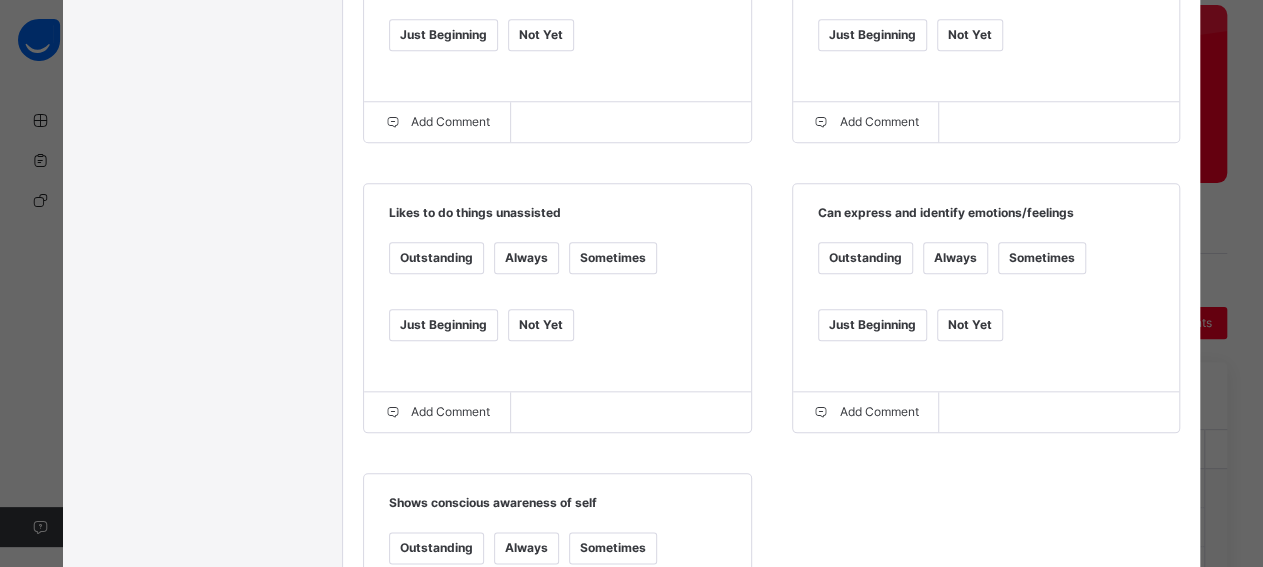 click on "Outstanding" at bounding box center [865, 258] 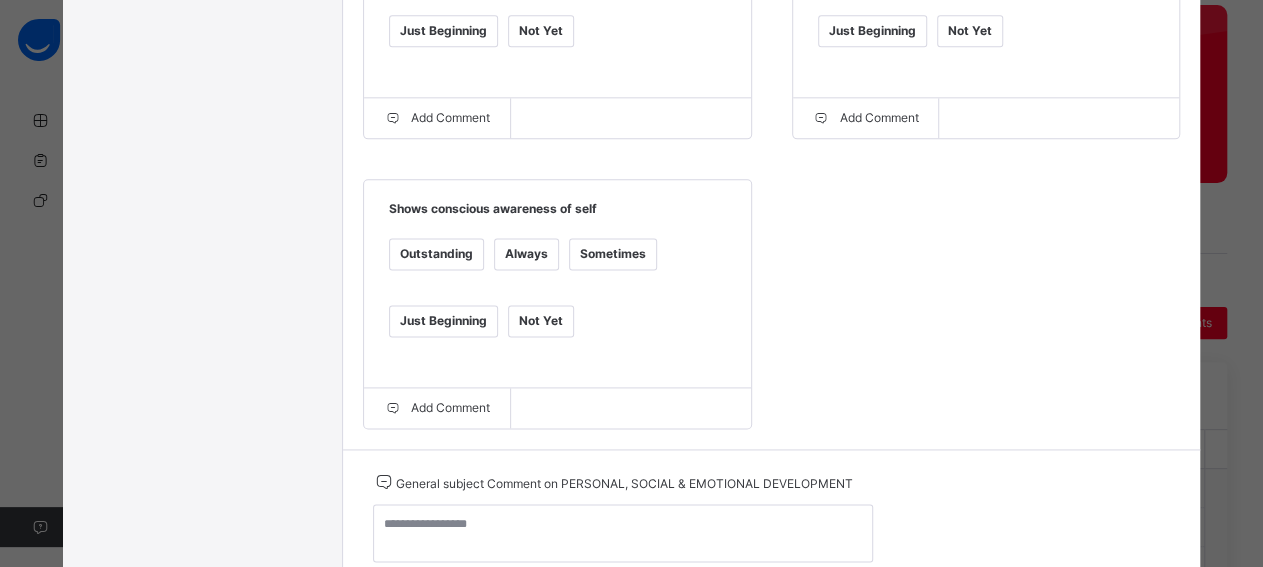scroll, scrollTop: 1232, scrollLeft: 0, axis: vertical 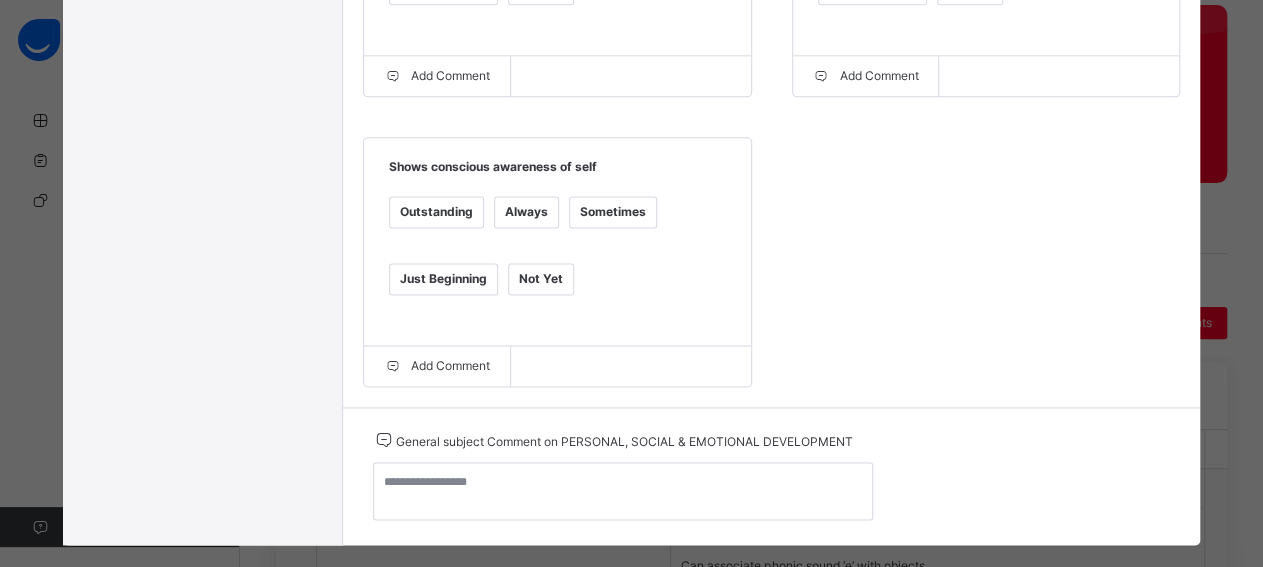 click on "Outstanding" at bounding box center [436, 212] 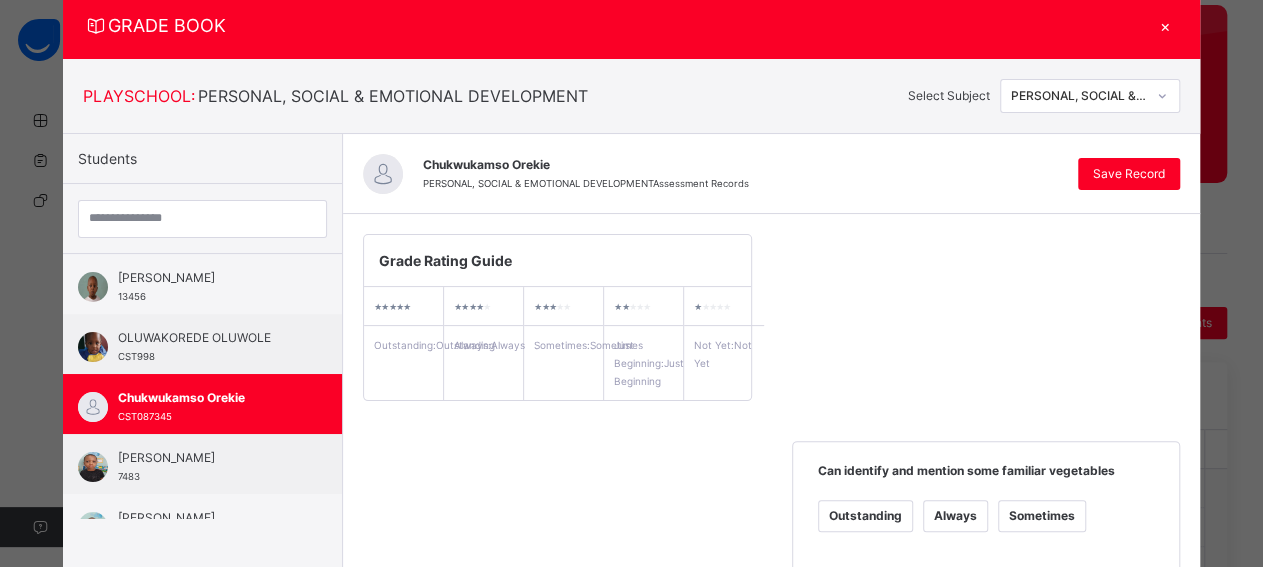scroll, scrollTop: 42, scrollLeft: 0, axis: vertical 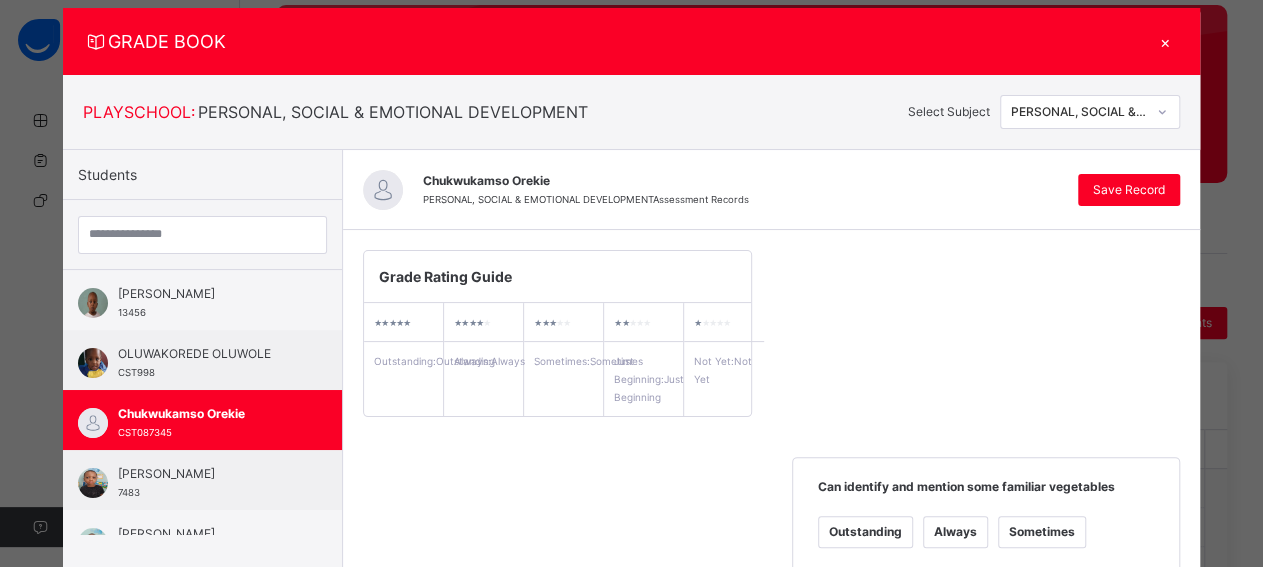 drag, startPoint x: 1249, startPoint y: 16, endPoint x: 1123, endPoint y: 193, distance: 217.26712 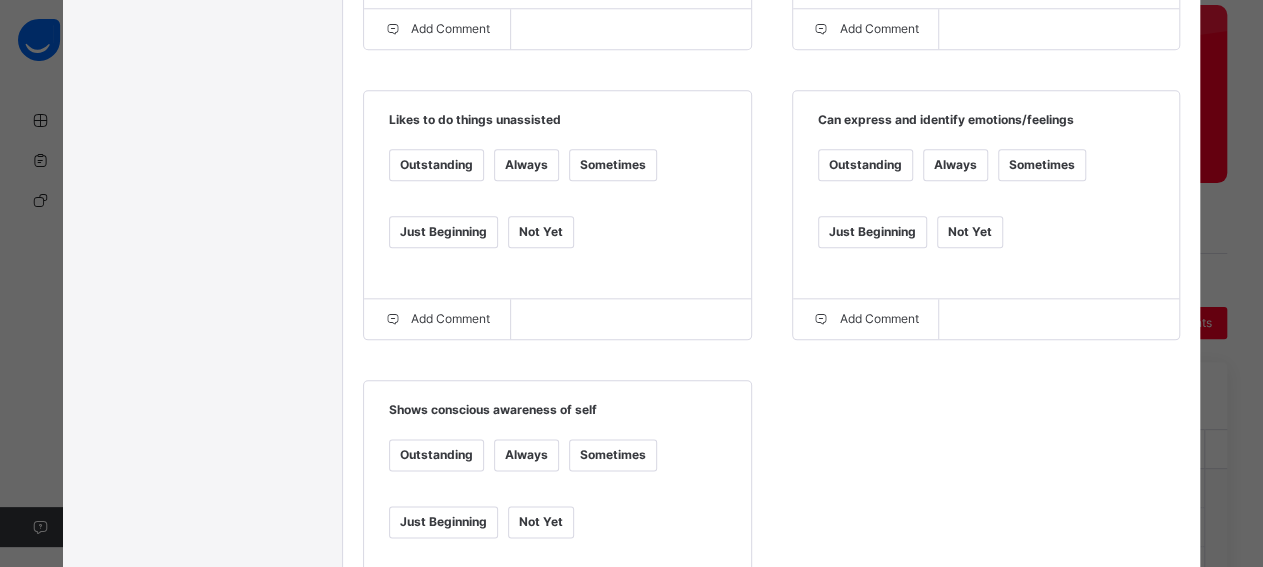 drag, startPoint x: 1256, startPoint y: 557, endPoint x: 1271, endPoint y: 400, distance: 157.71494 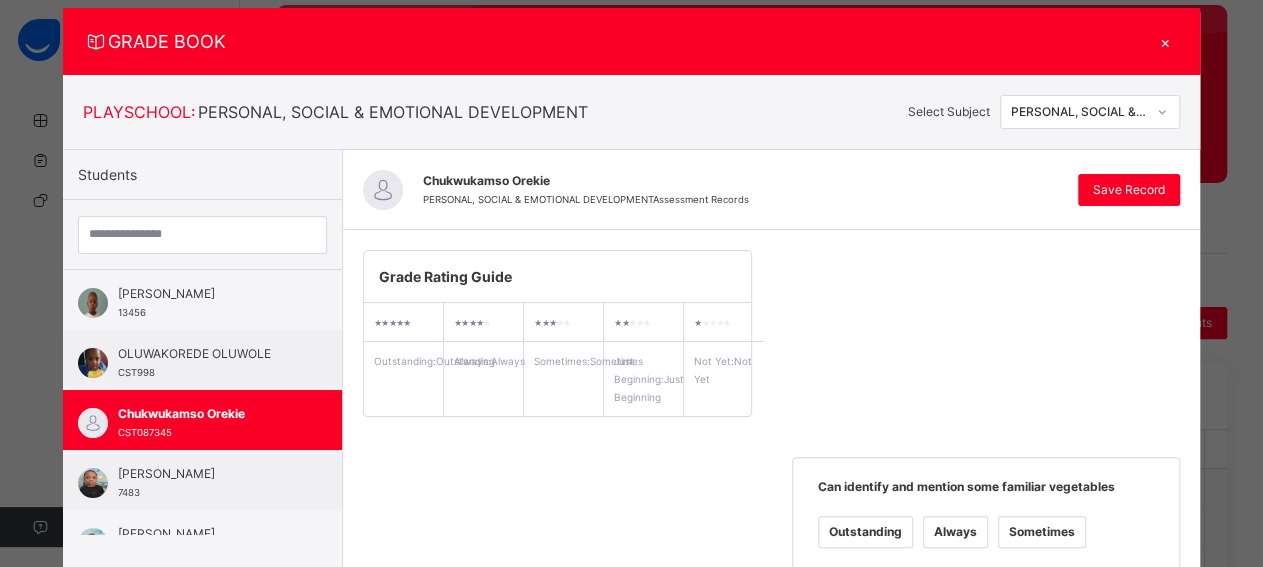 scroll, scrollTop: 28, scrollLeft: 0, axis: vertical 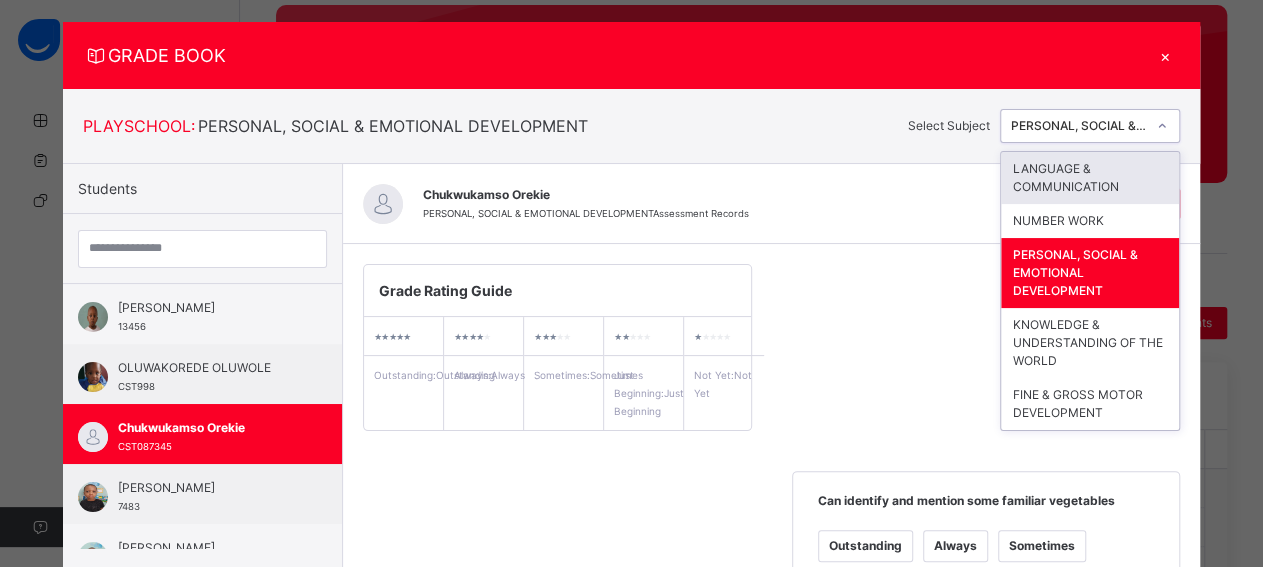 click on "PERSONAL, SOCIAL & EMOTIONAL DEVELOPMENT" at bounding box center [1079, 126] 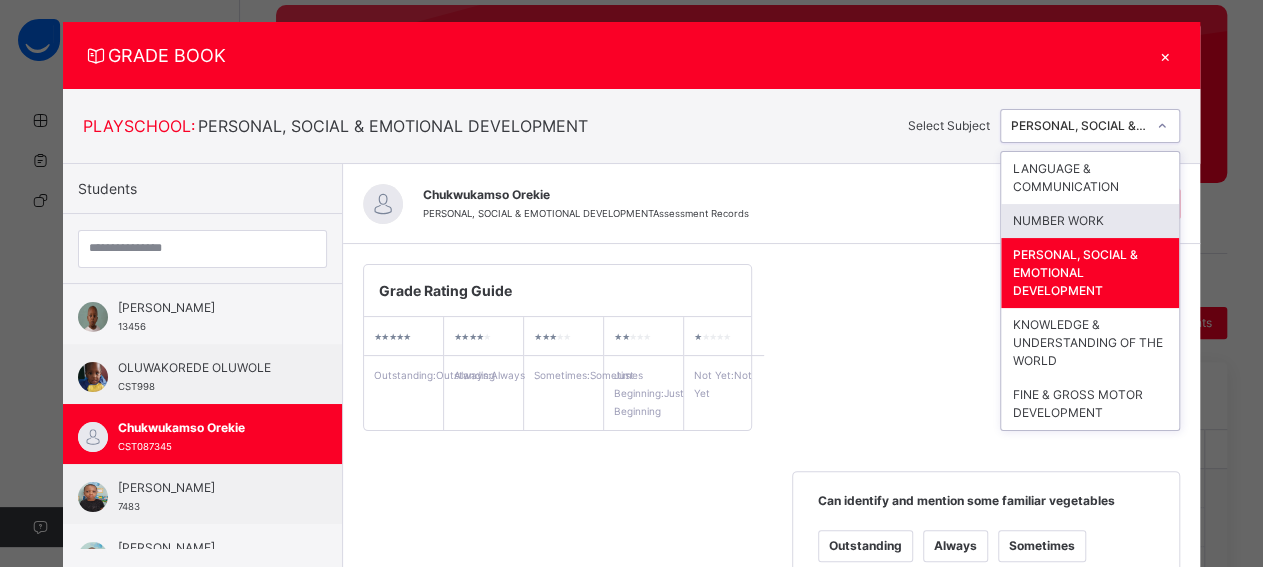 click on "NUMBER WORK" at bounding box center (1090, 221) 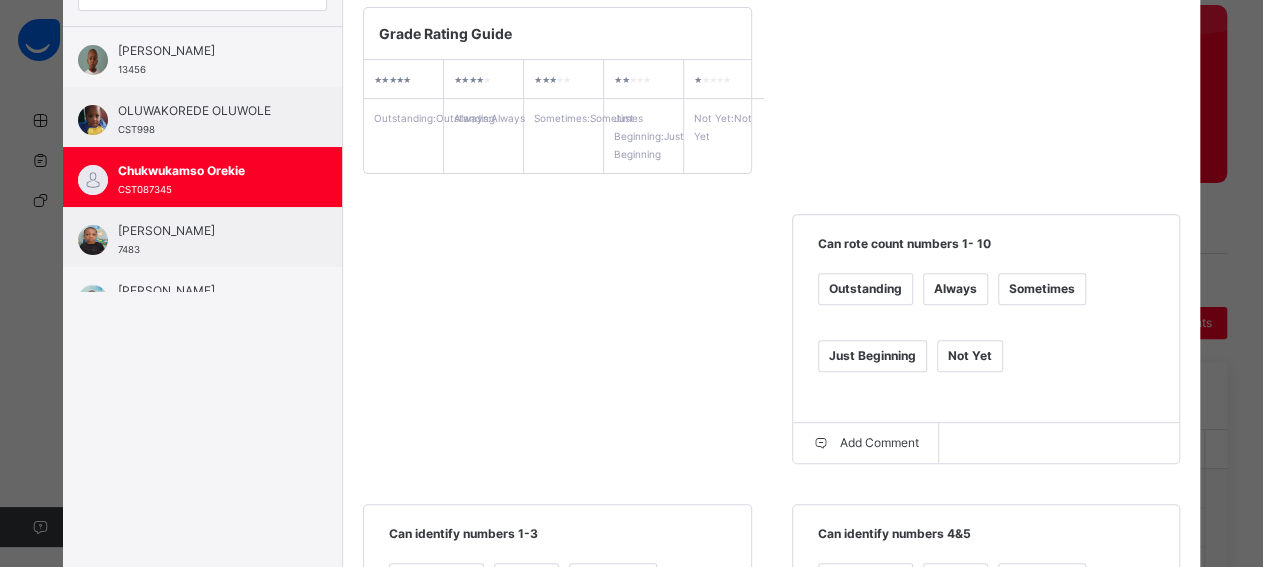 scroll, scrollTop: 322, scrollLeft: 0, axis: vertical 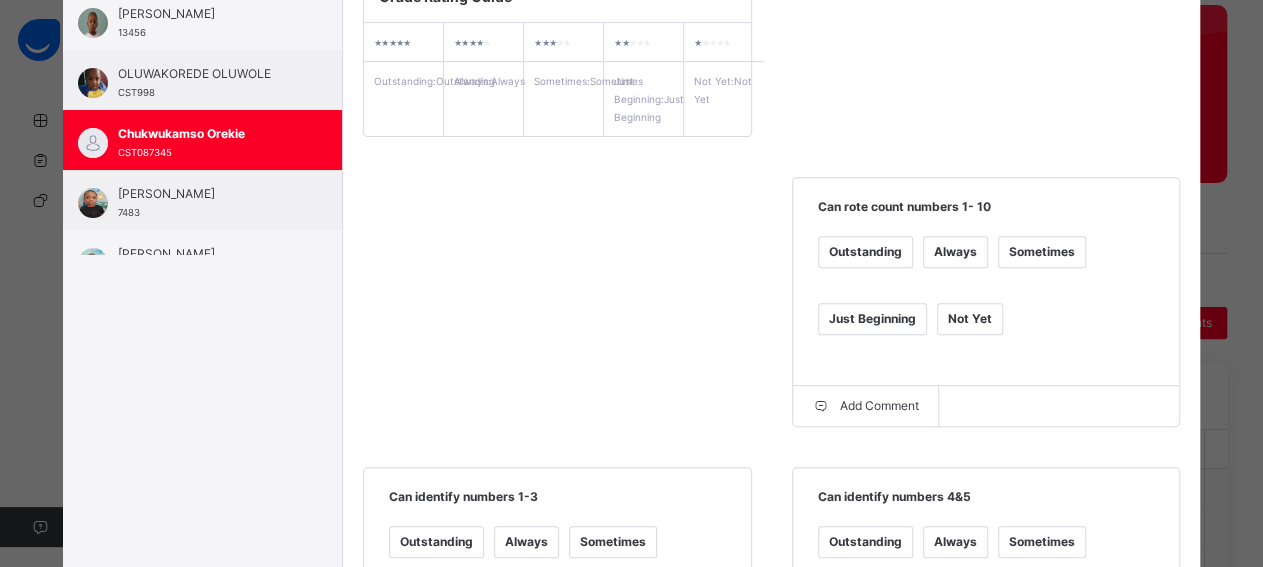 click on "Outstanding" at bounding box center [865, 252] 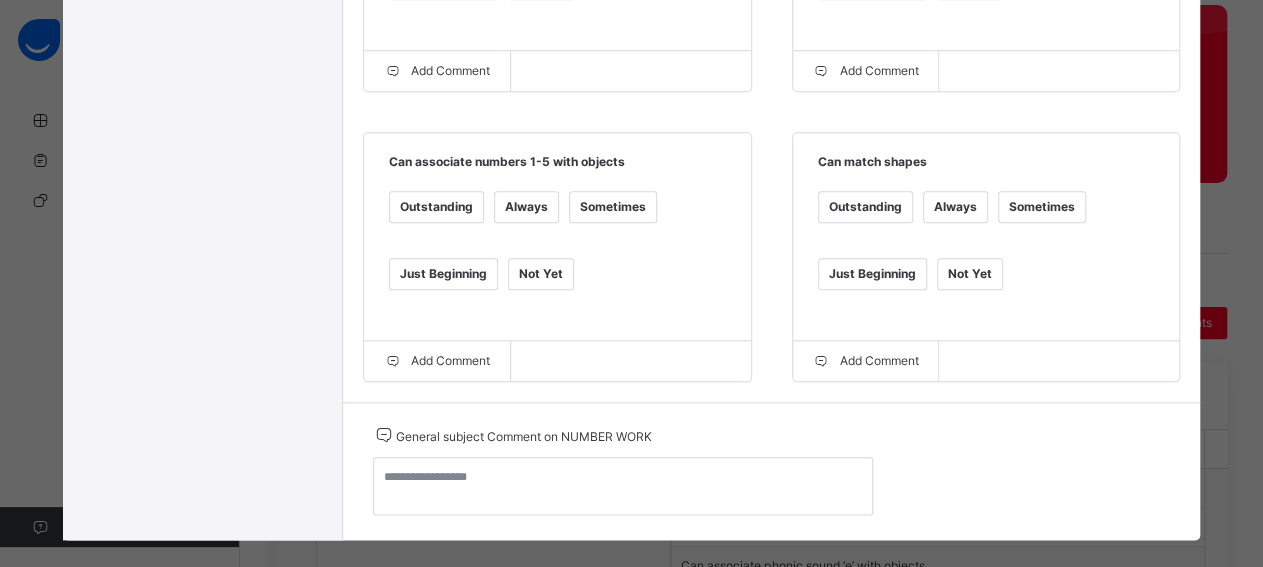 scroll, scrollTop: 978, scrollLeft: 0, axis: vertical 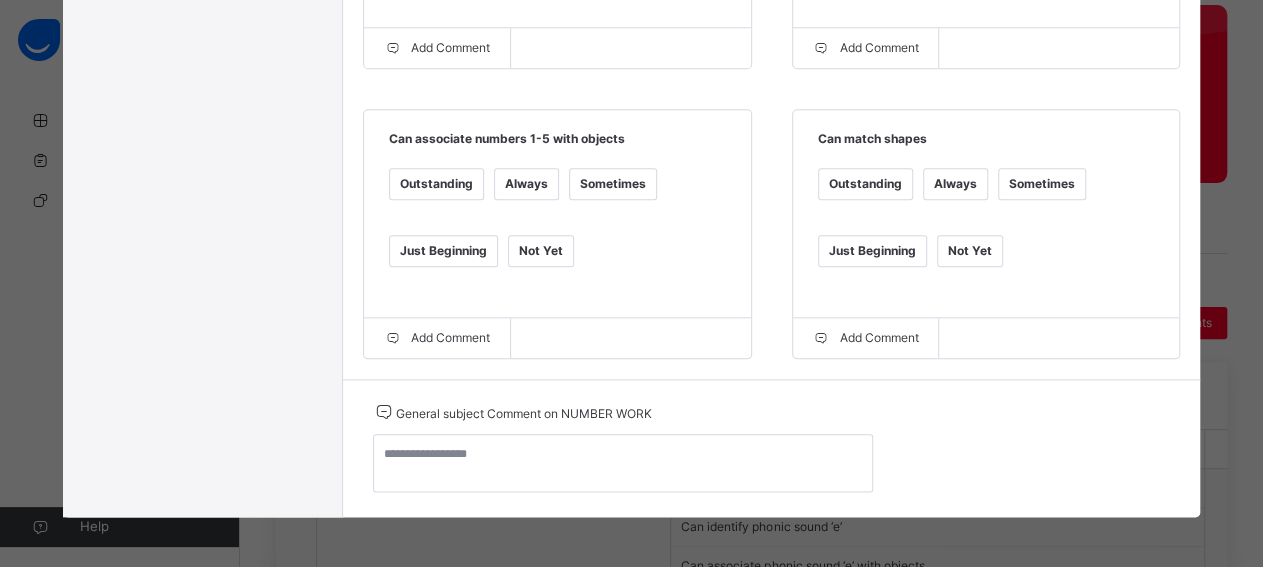 click on "Outstanding" at bounding box center [865, 184] 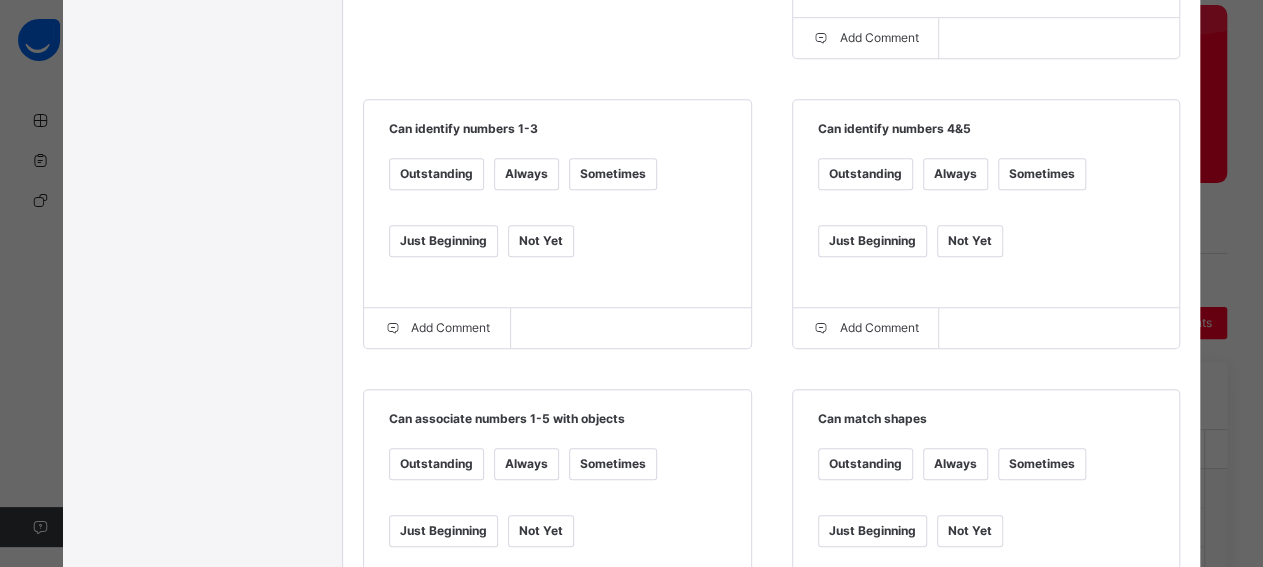 scroll, scrollTop: 684, scrollLeft: 0, axis: vertical 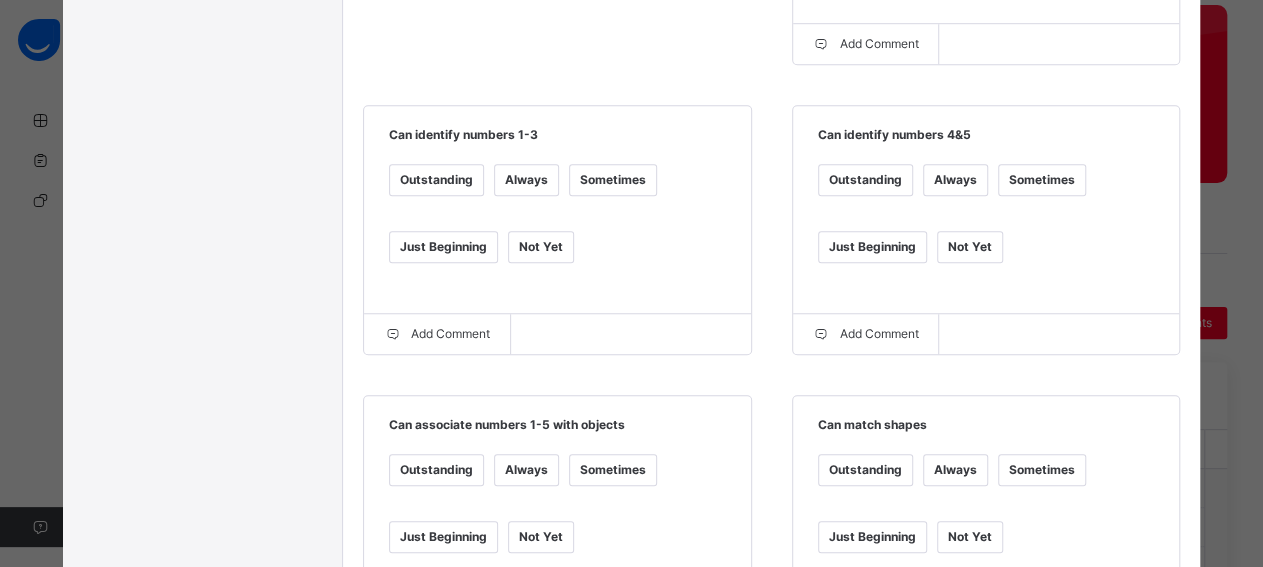 click on "Outstanding" at bounding box center [436, 180] 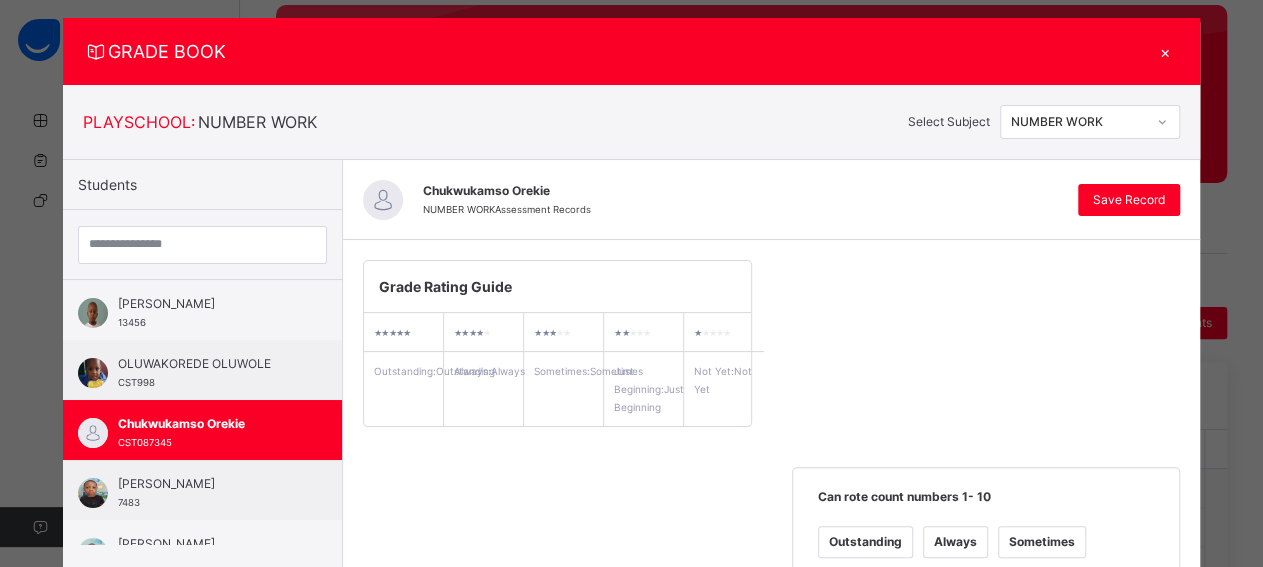 scroll, scrollTop: 12, scrollLeft: 0, axis: vertical 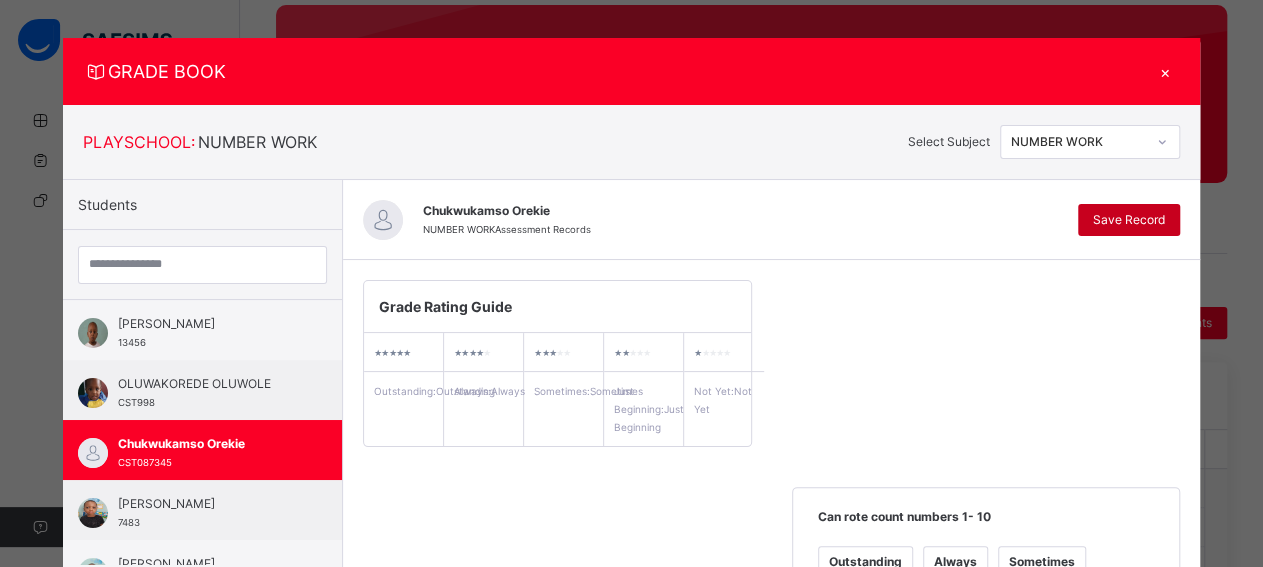 click on "Save Record" at bounding box center [1129, 220] 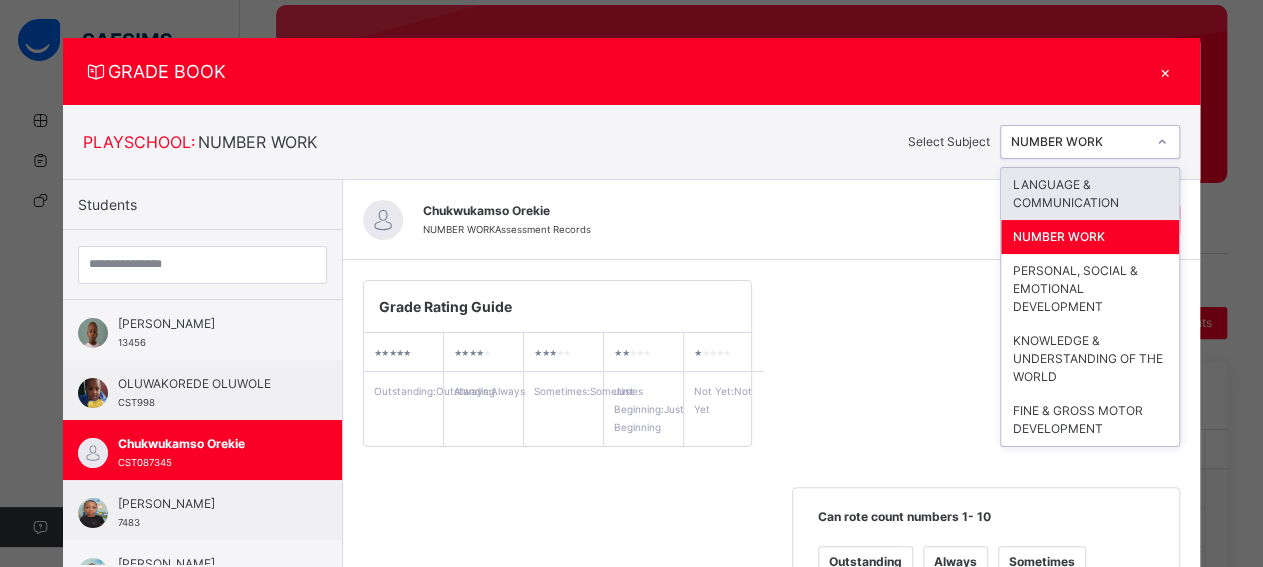 click on "NUMBER WORK" at bounding box center [1079, 142] 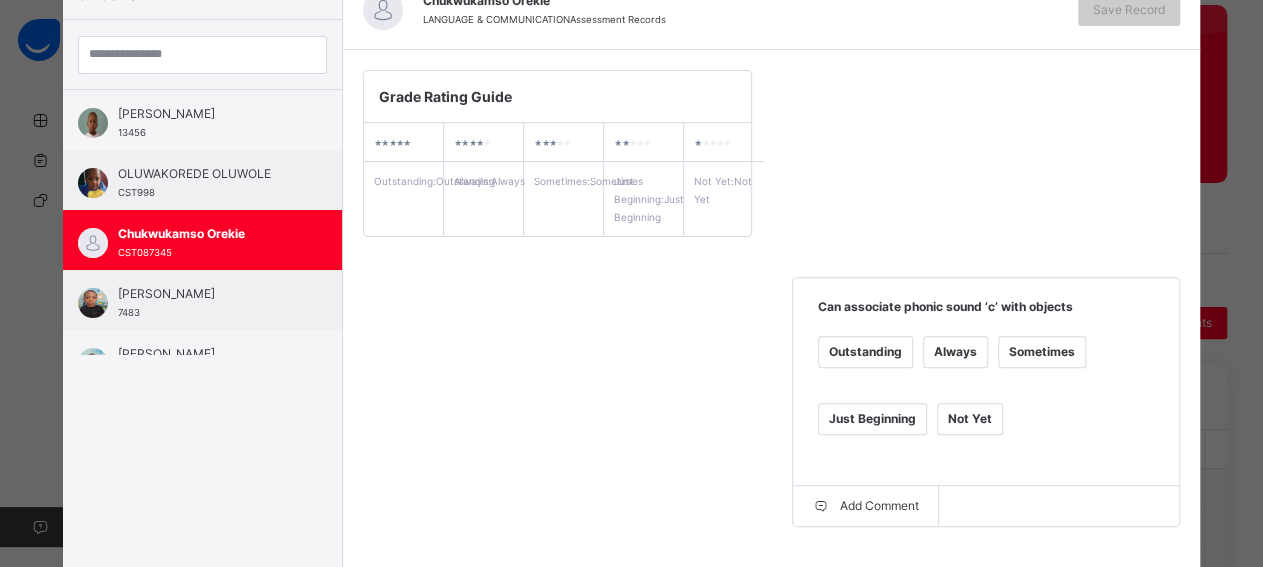 scroll, scrollTop: 264, scrollLeft: 0, axis: vertical 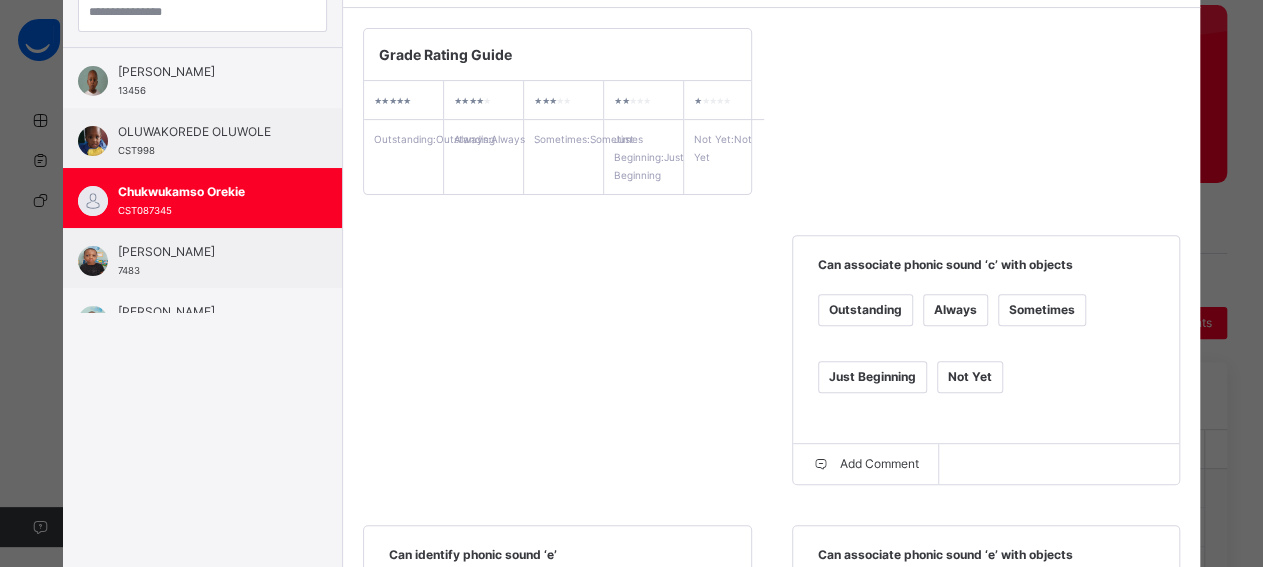 click on "Always" at bounding box center [955, 310] 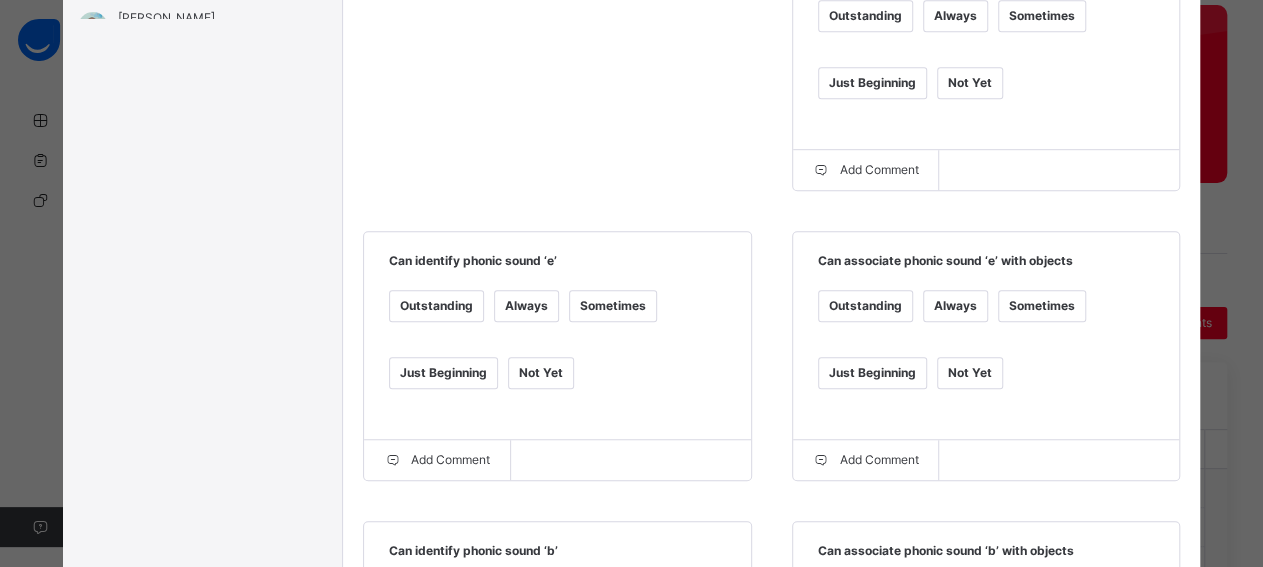 scroll, scrollTop: 600, scrollLeft: 0, axis: vertical 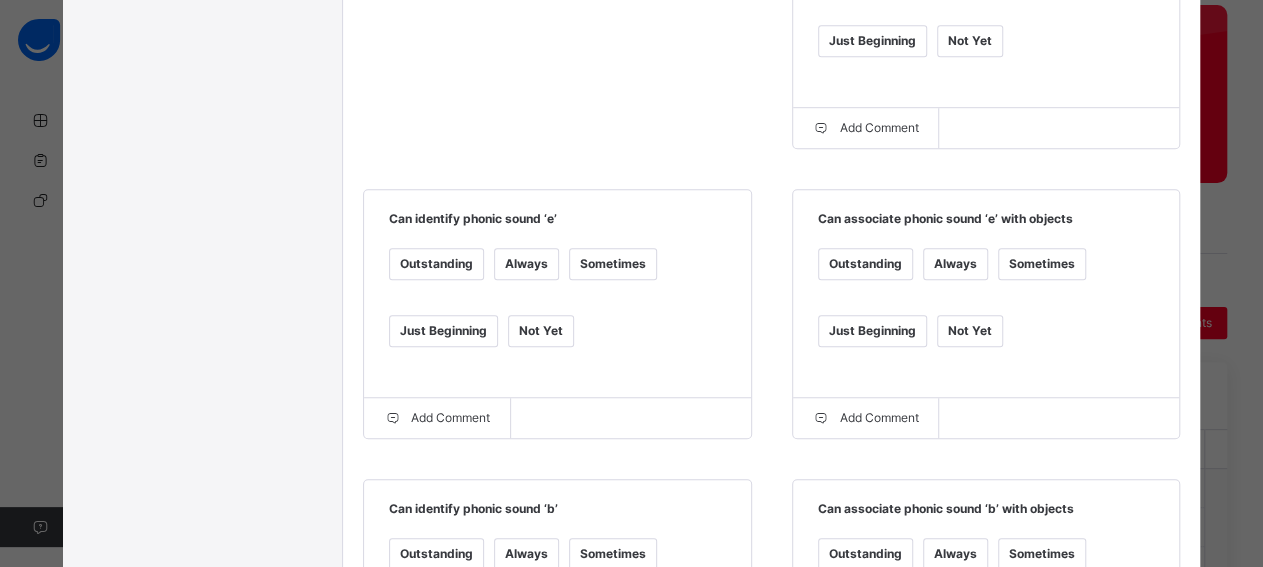click on "Always" at bounding box center (955, 264) 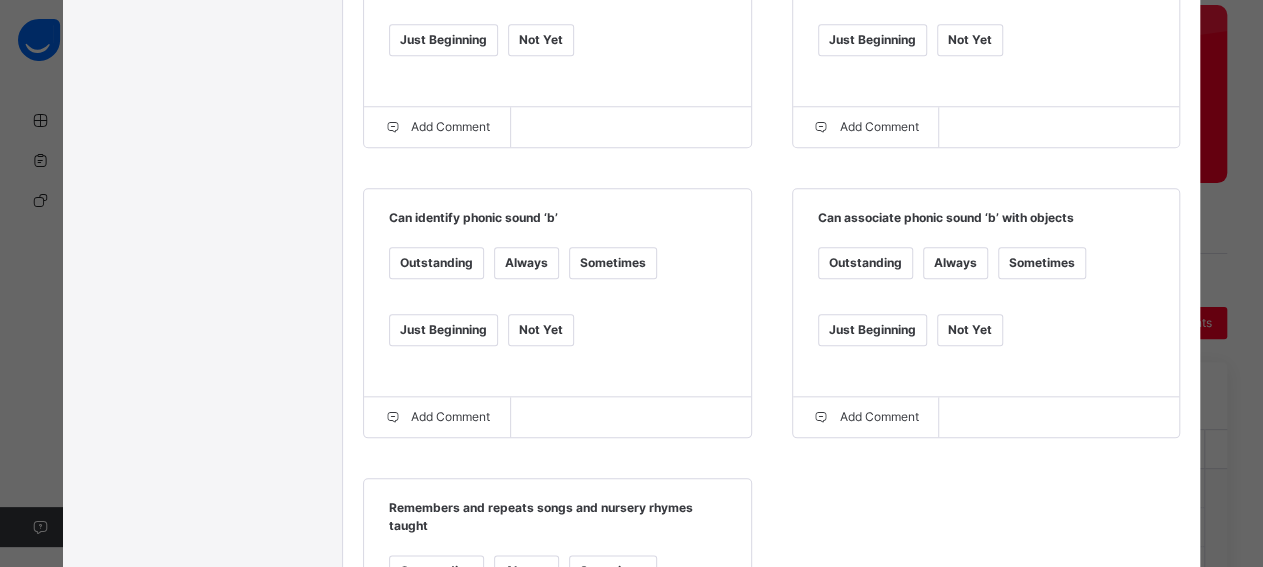 scroll, scrollTop: 922, scrollLeft: 0, axis: vertical 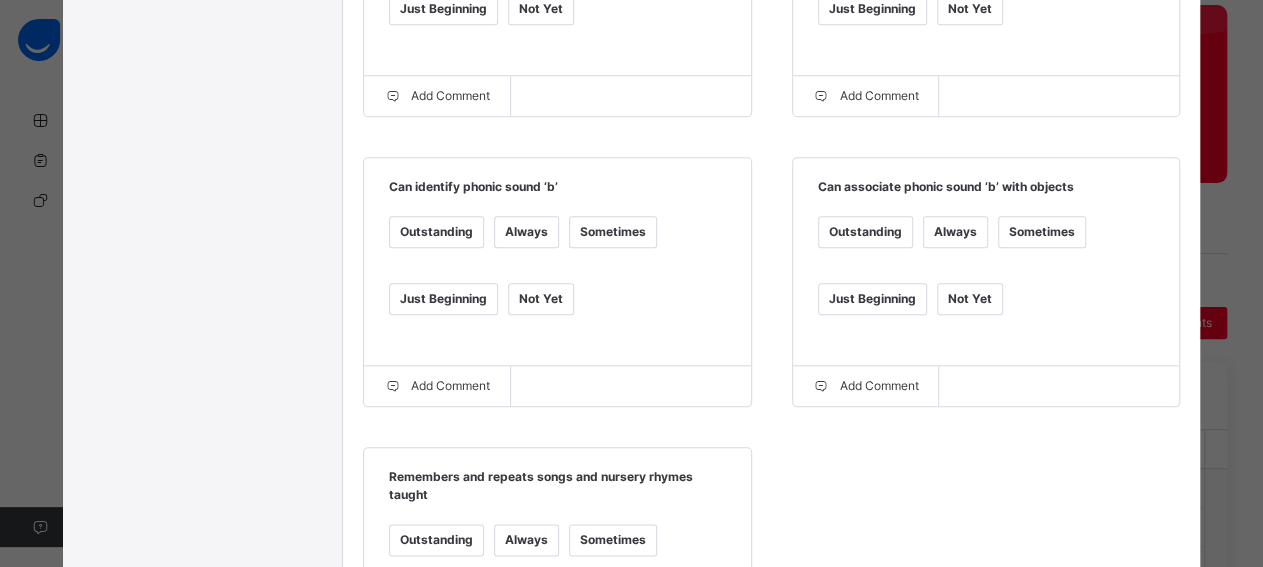 click on "Always" at bounding box center (526, 232) 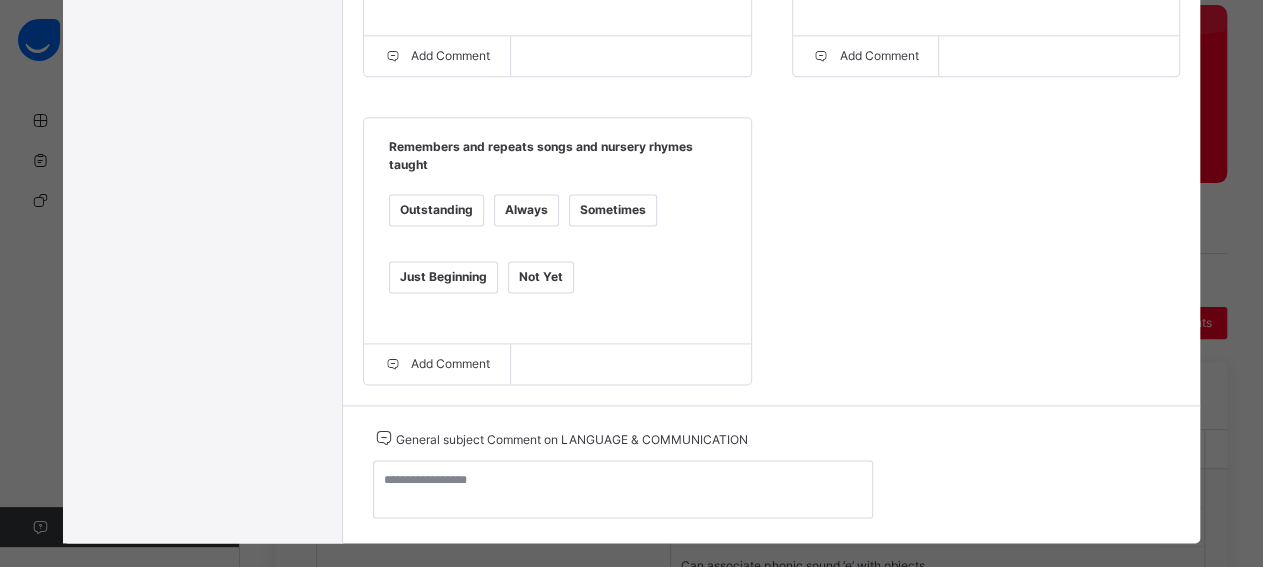 scroll, scrollTop: 1258, scrollLeft: 0, axis: vertical 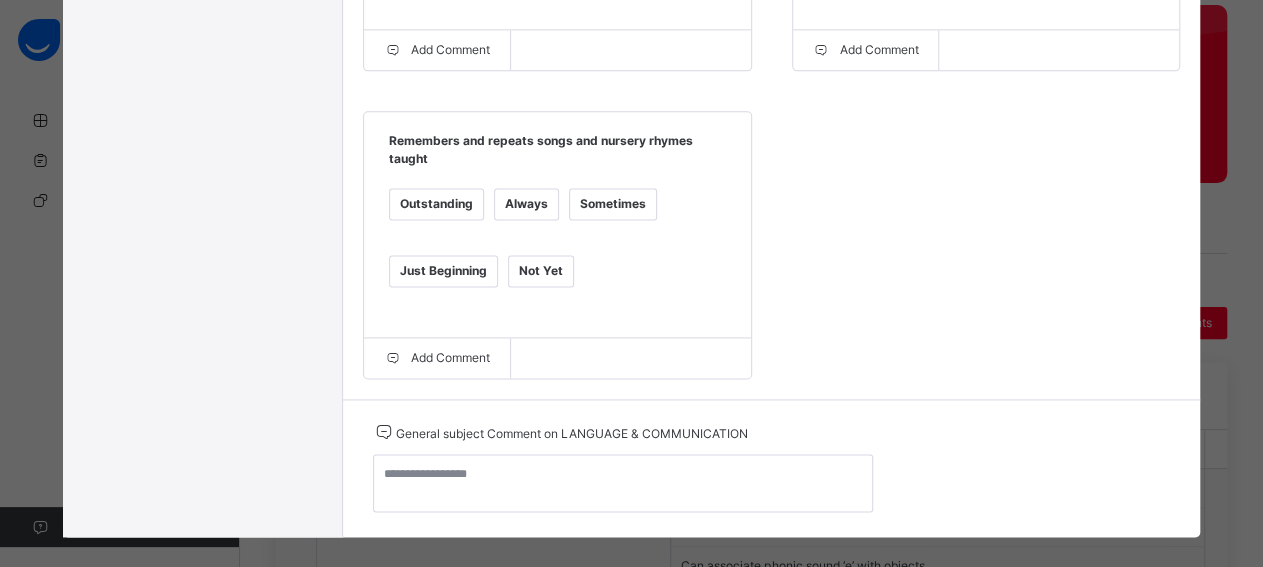 click on "Outstanding" at bounding box center [436, 204] 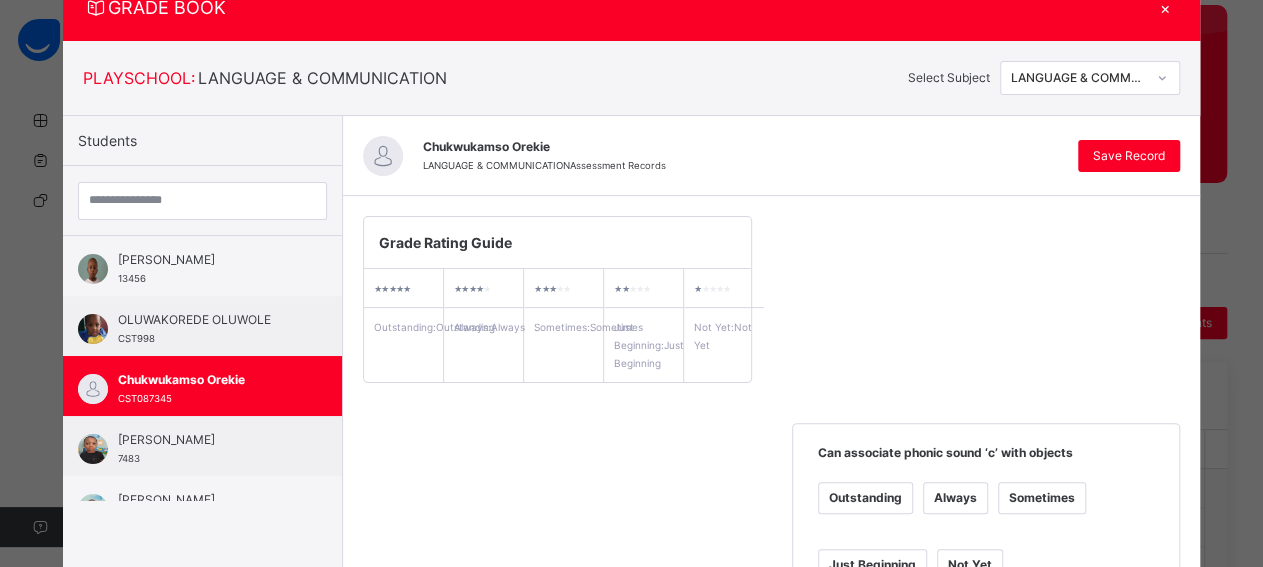 scroll, scrollTop: 68, scrollLeft: 0, axis: vertical 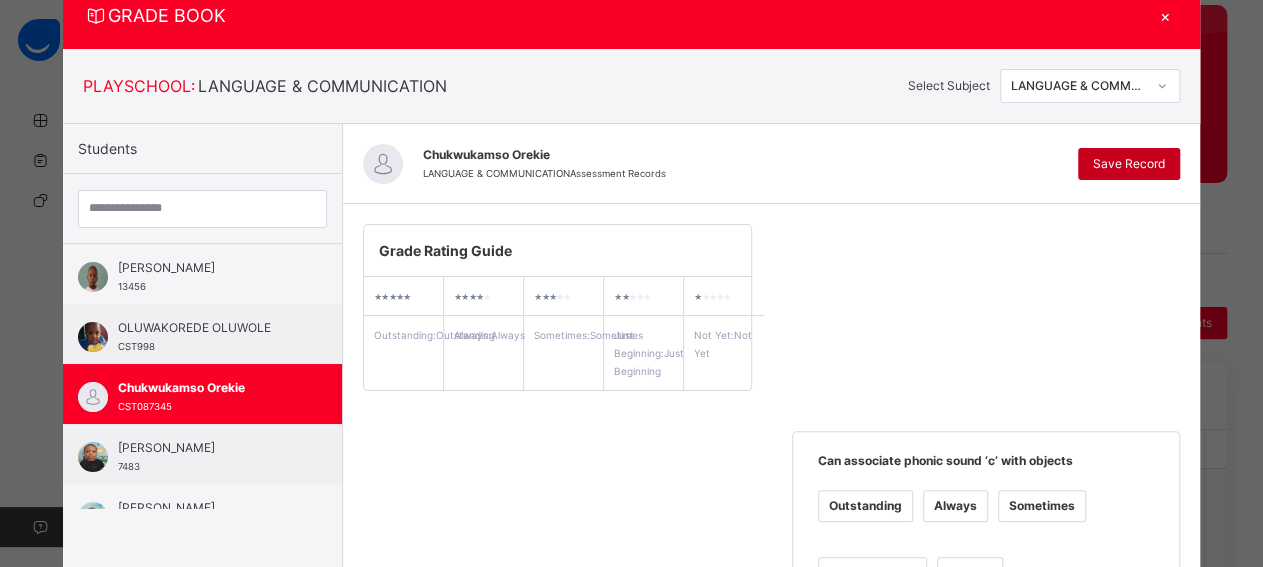 click on "Save Record" at bounding box center (1129, 164) 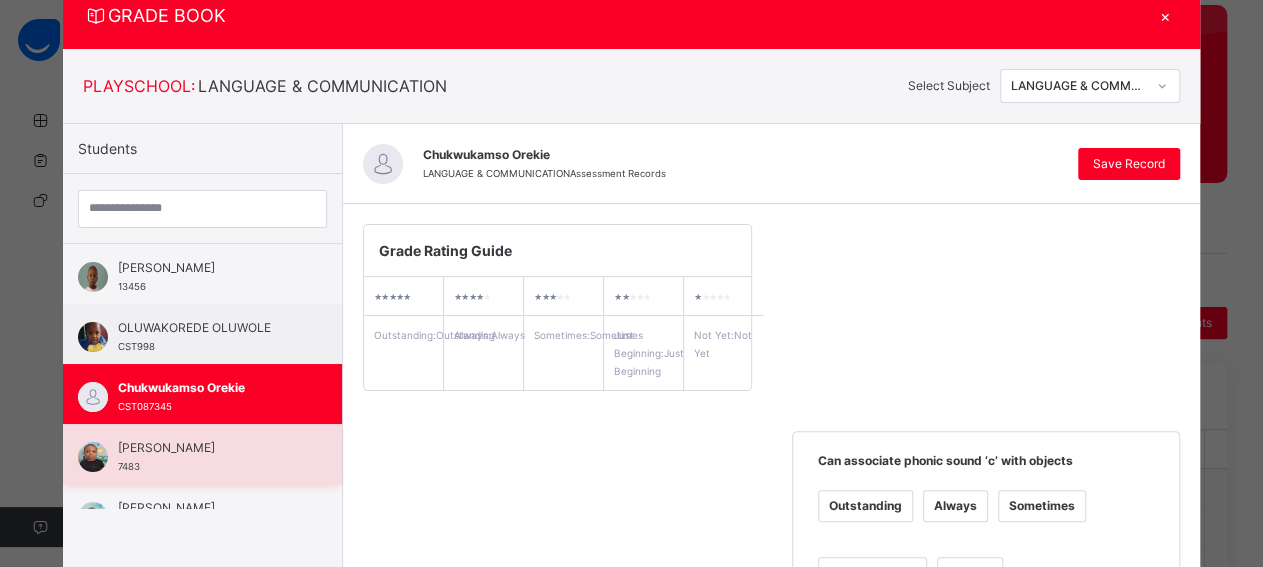 click on "[PERSON_NAME] 7483" at bounding box center (207, 457) 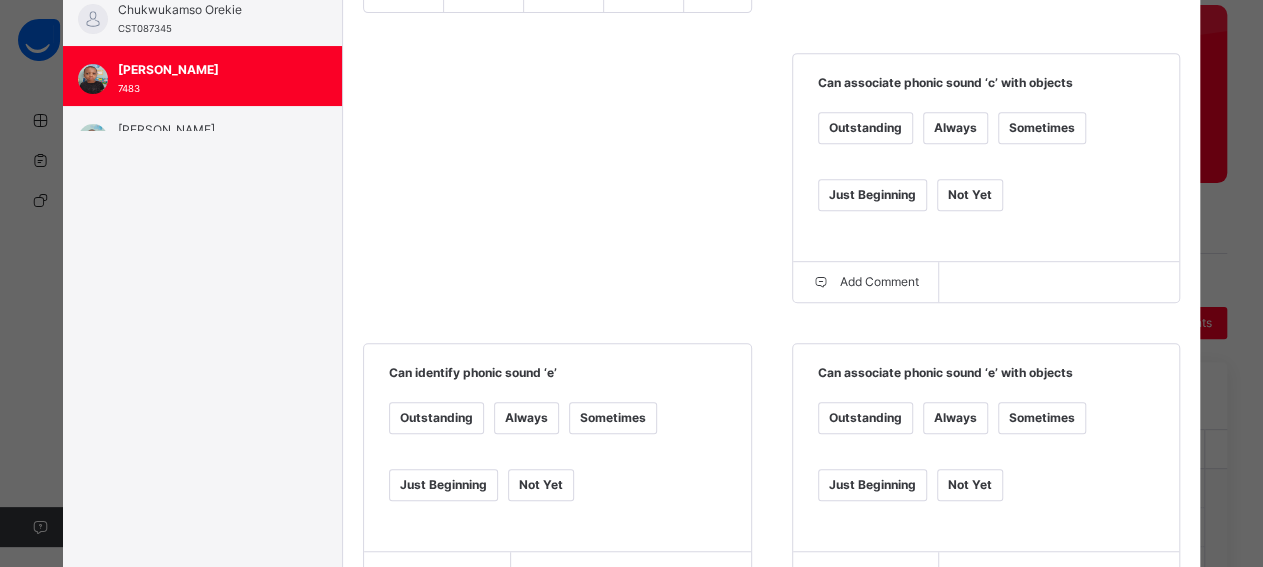 scroll, scrollTop: 488, scrollLeft: 0, axis: vertical 